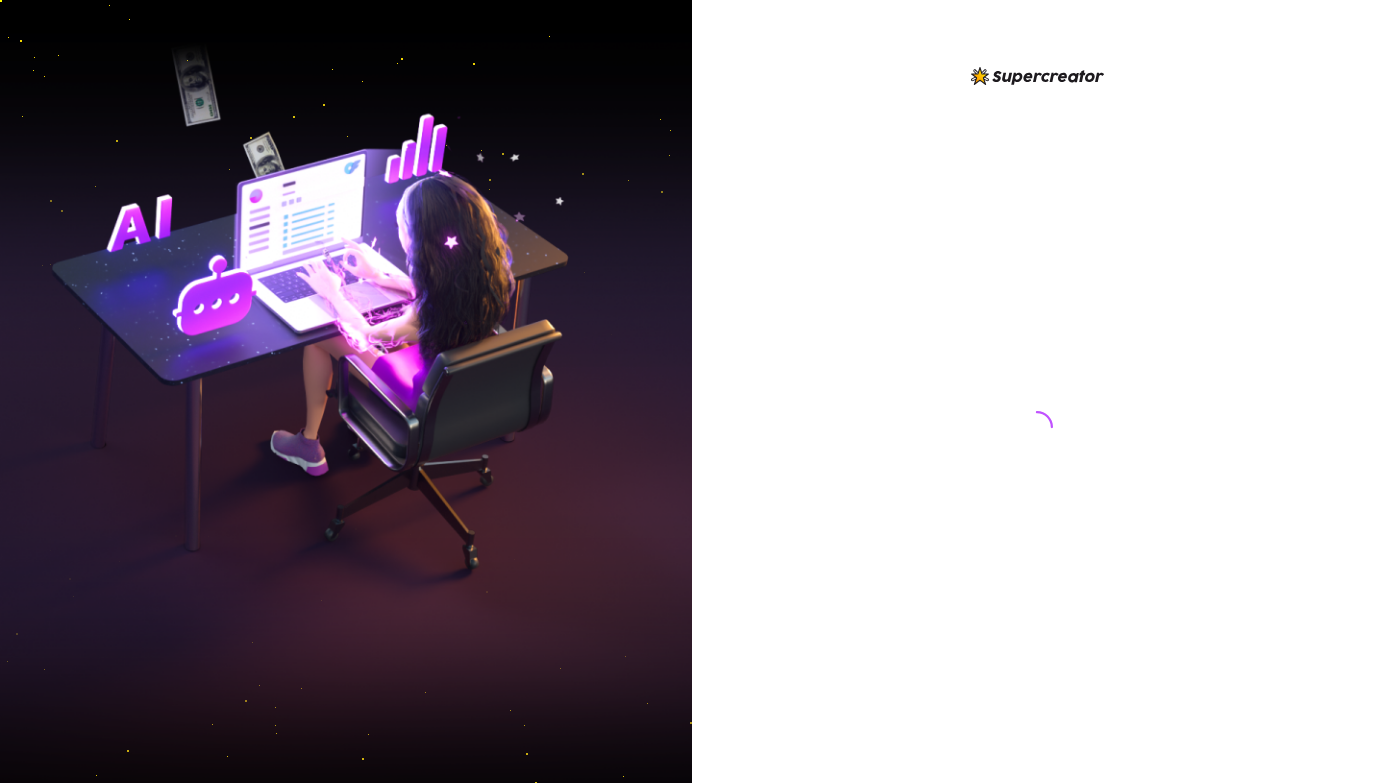scroll, scrollTop: 0, scrollLeft: 0, axis: both 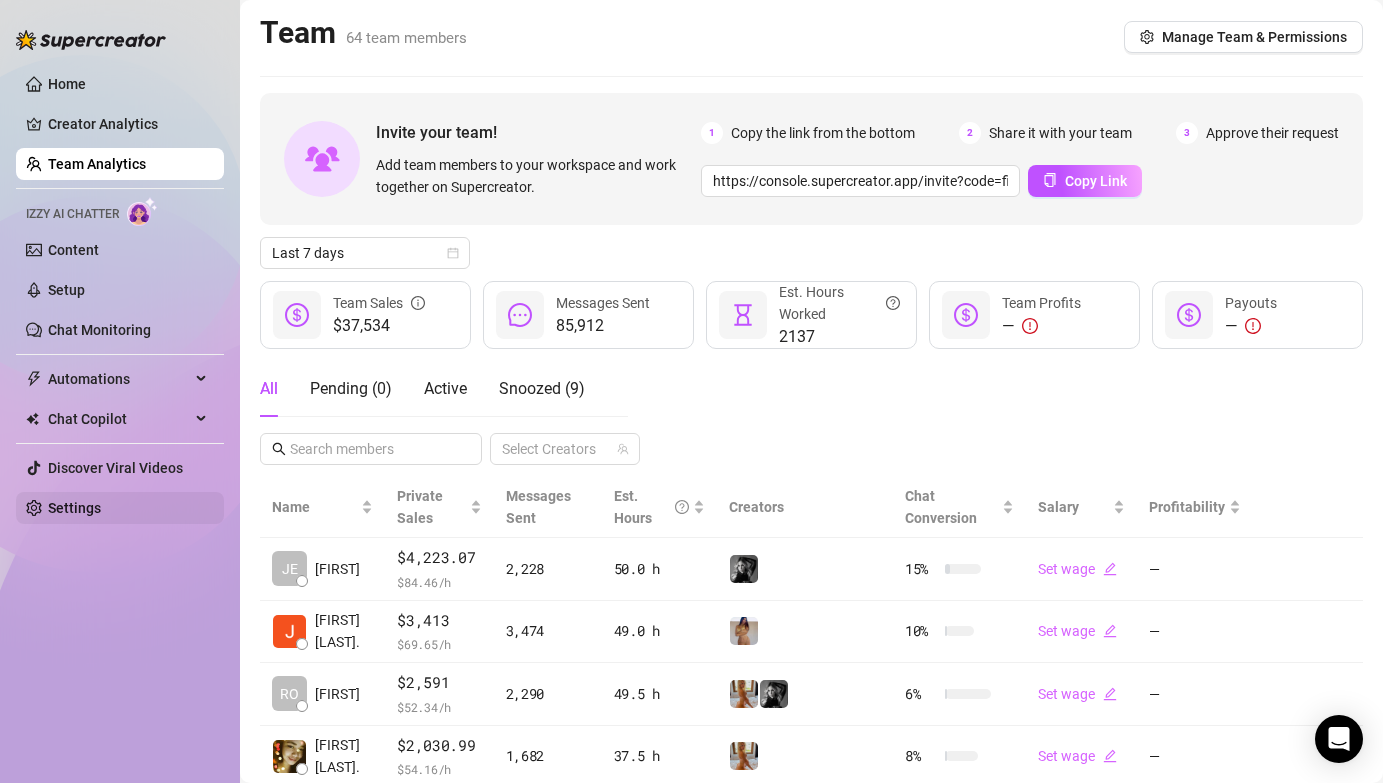 click on "Settings" at bounding box center (74, 508) 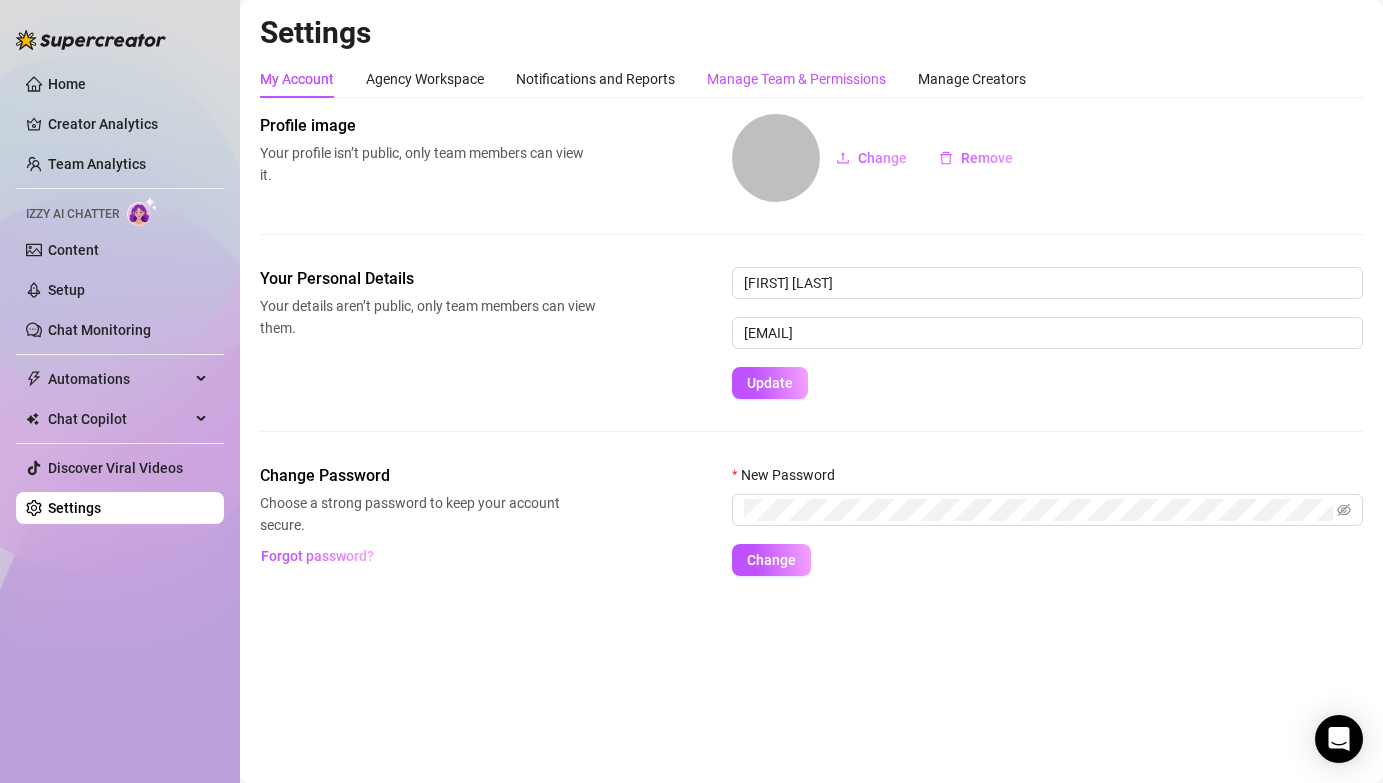 click on "Manage Team & Permissions" at bounding box center (796, 79) 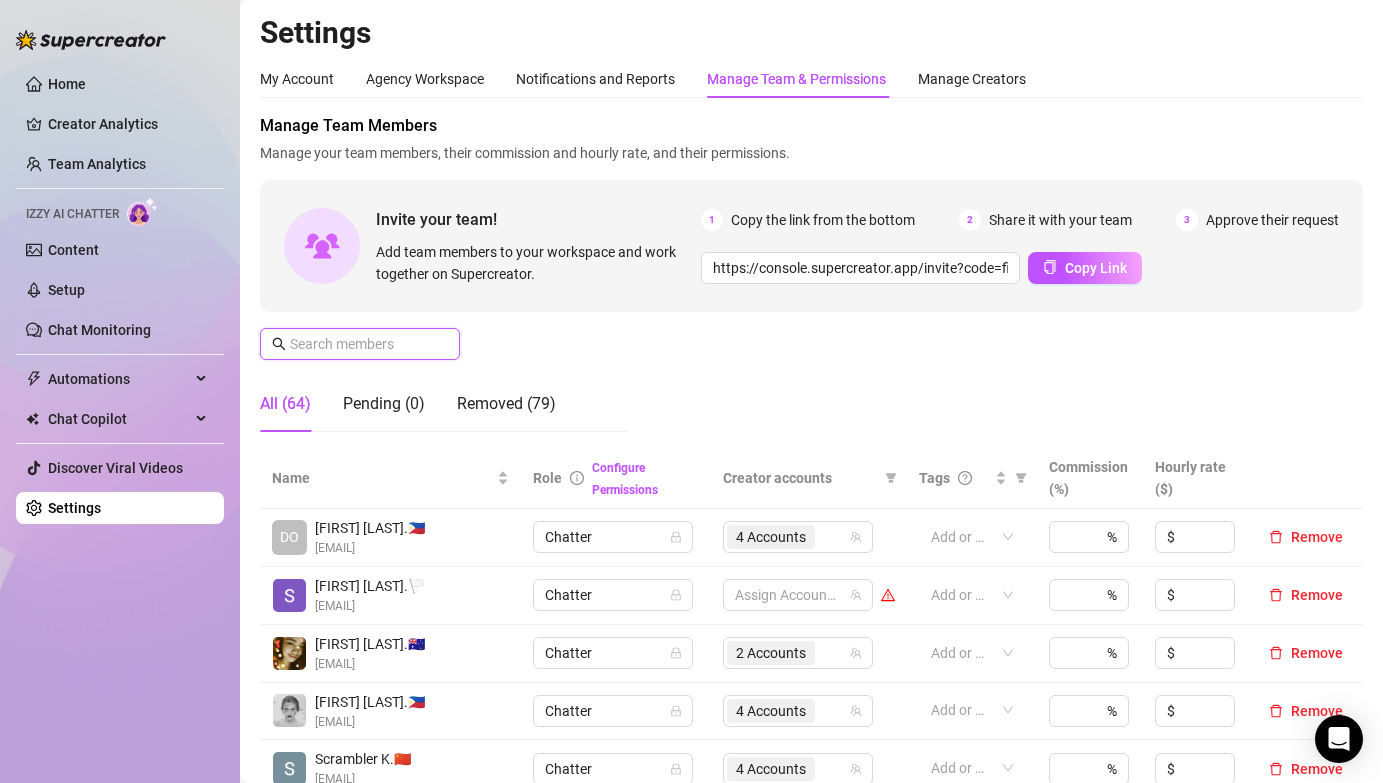 click at bounding box center (361, 344) 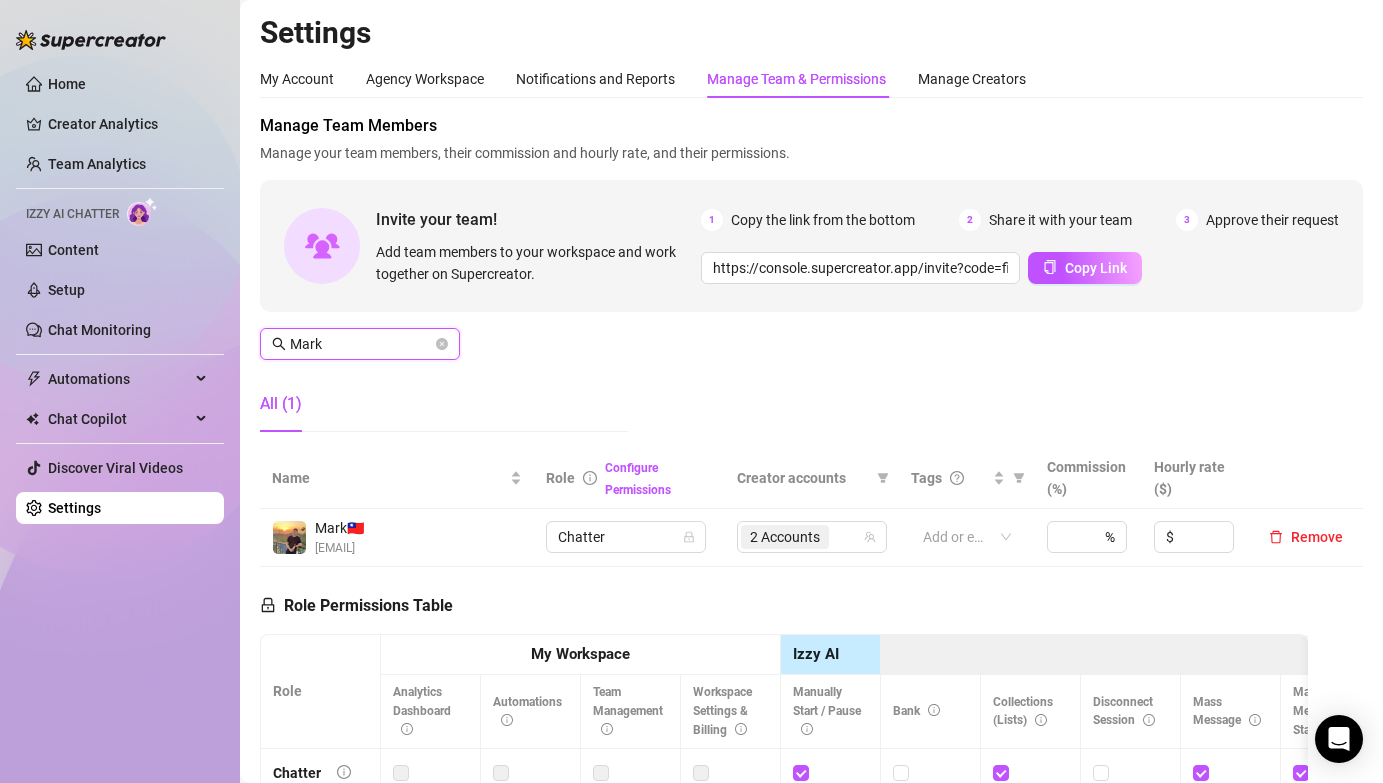 click on "2 Accounts" at bounding box center (785, 537) 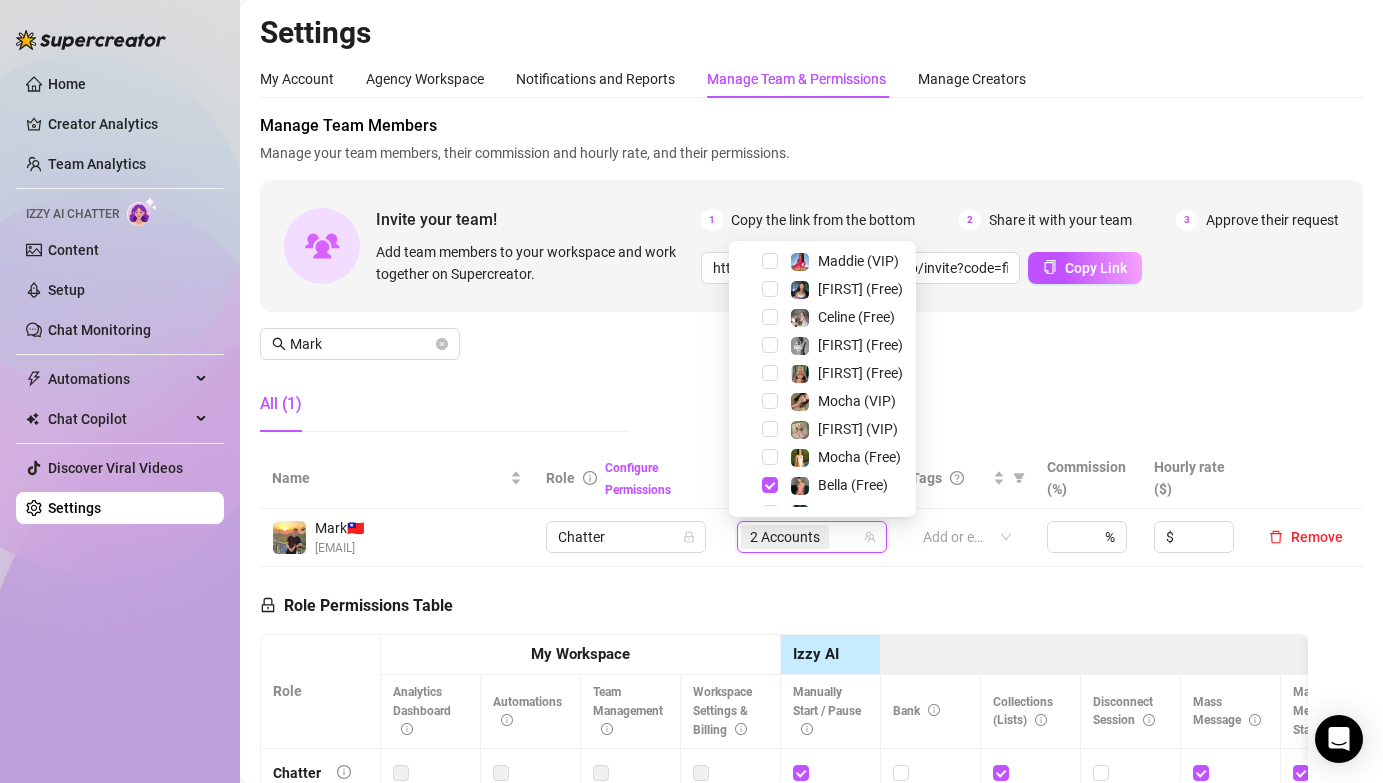 scroll, scrollTop: 0, scrollLeft: 0, axis: both 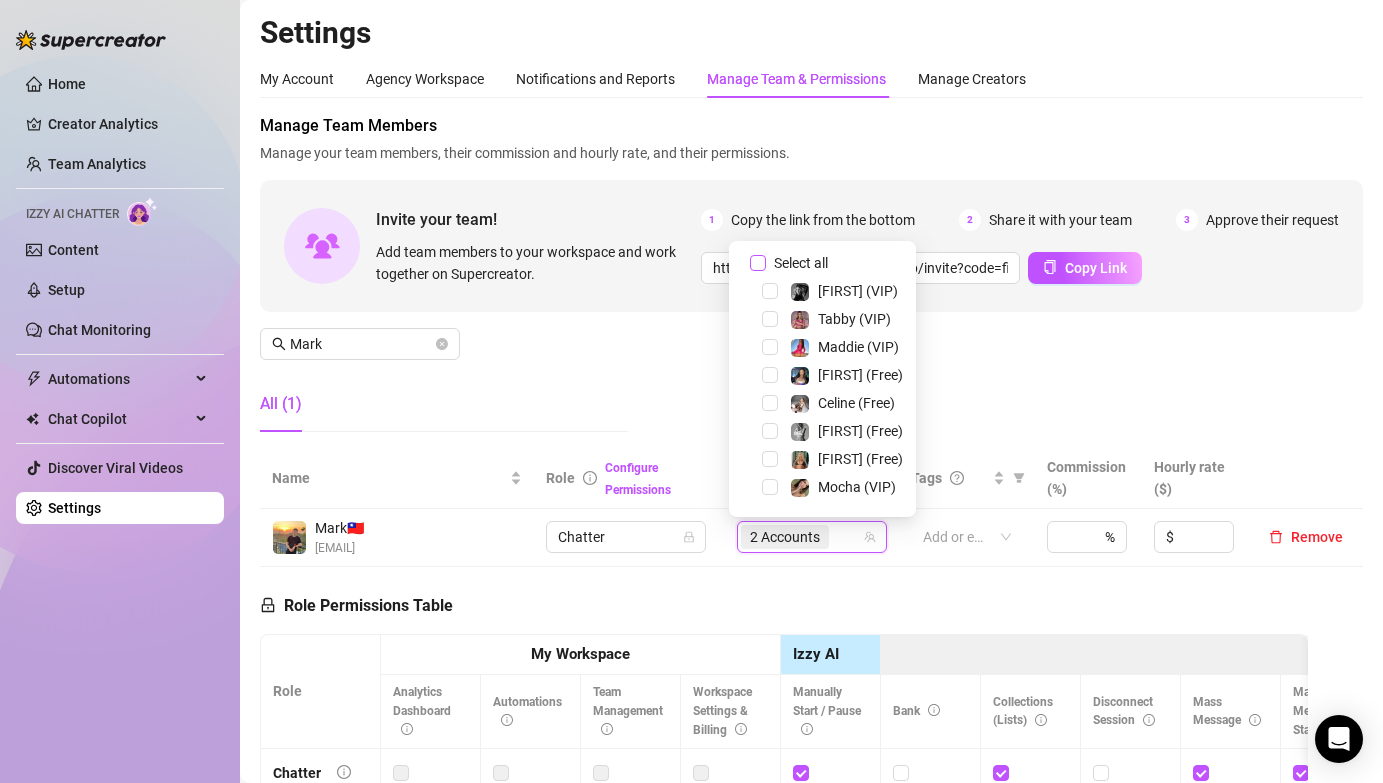 click on "Select all" at bounding box center (758, 263) 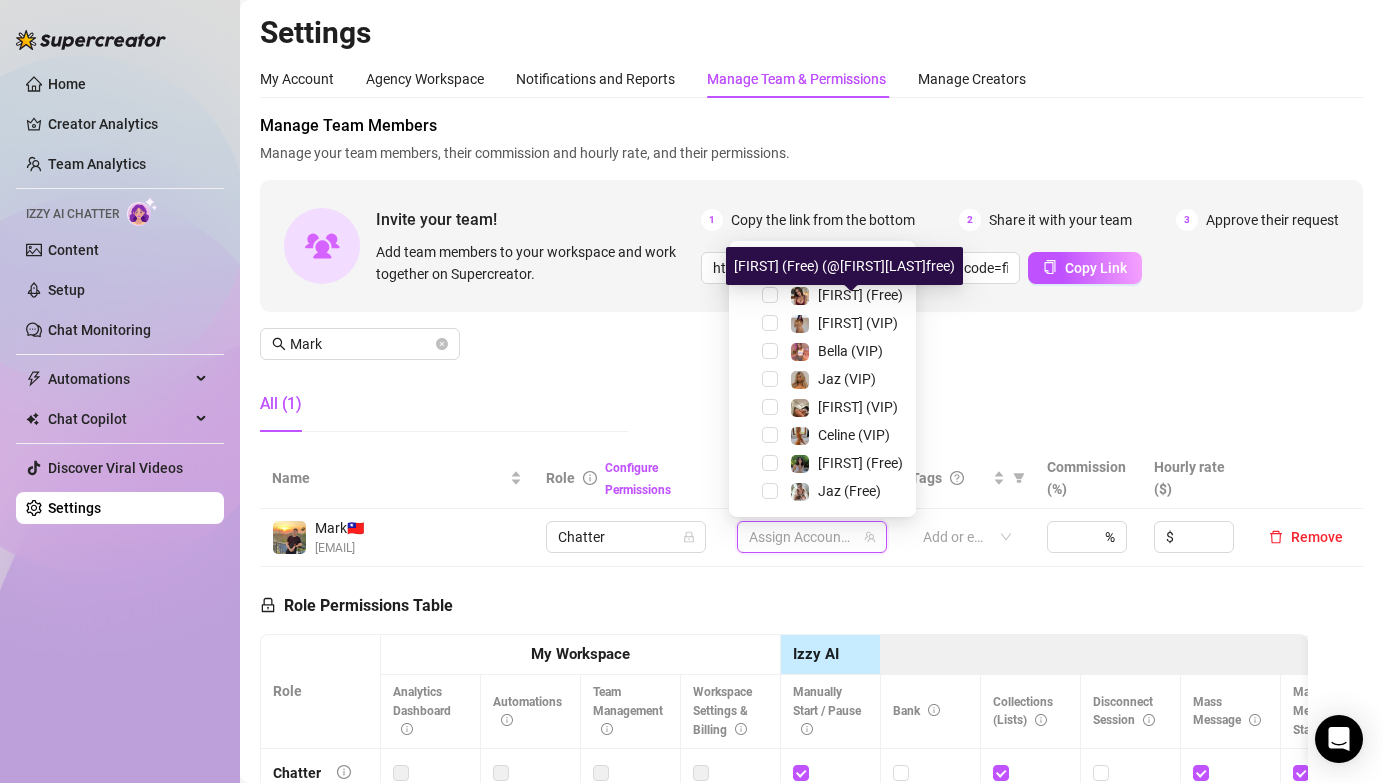 scroll, scrollTop: 360, scrollLeft: 0, axis: vertical 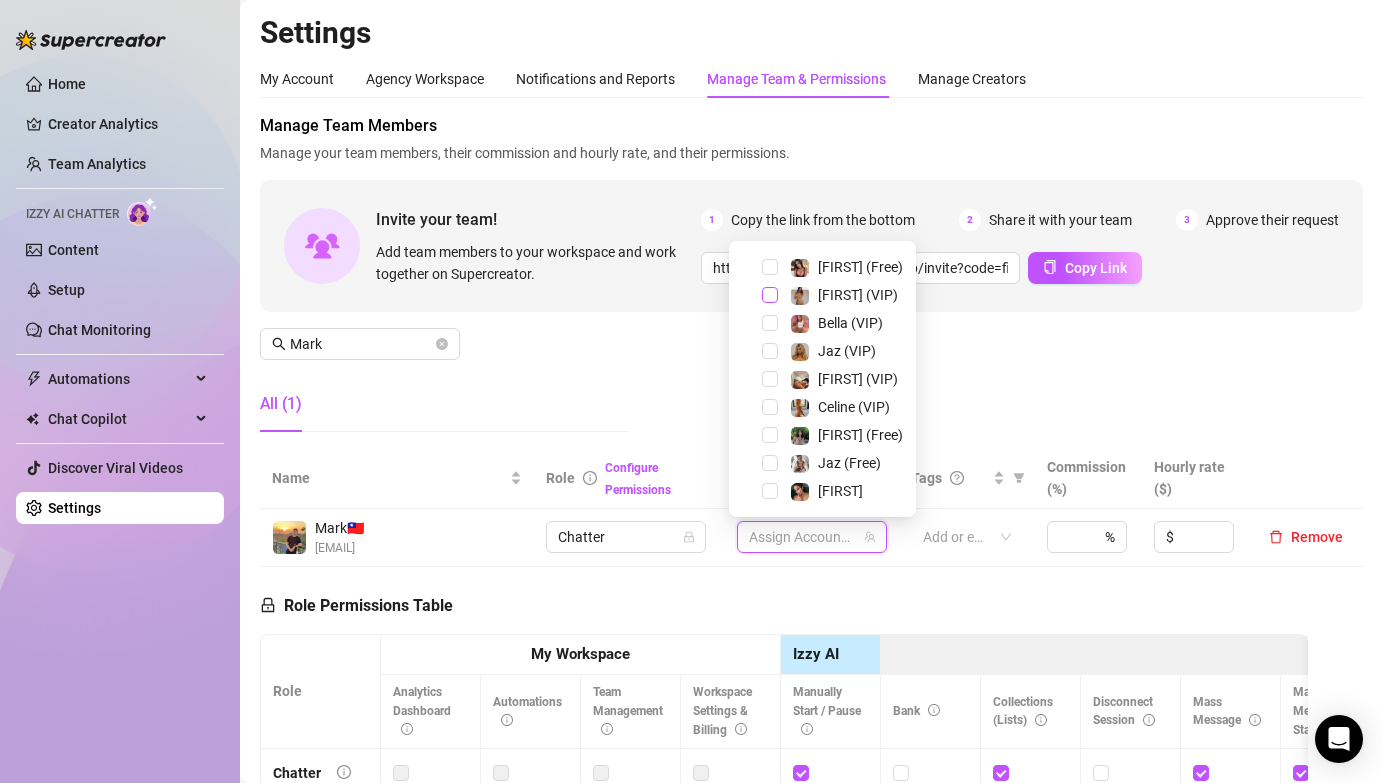 click at bounding box center [770, 295] 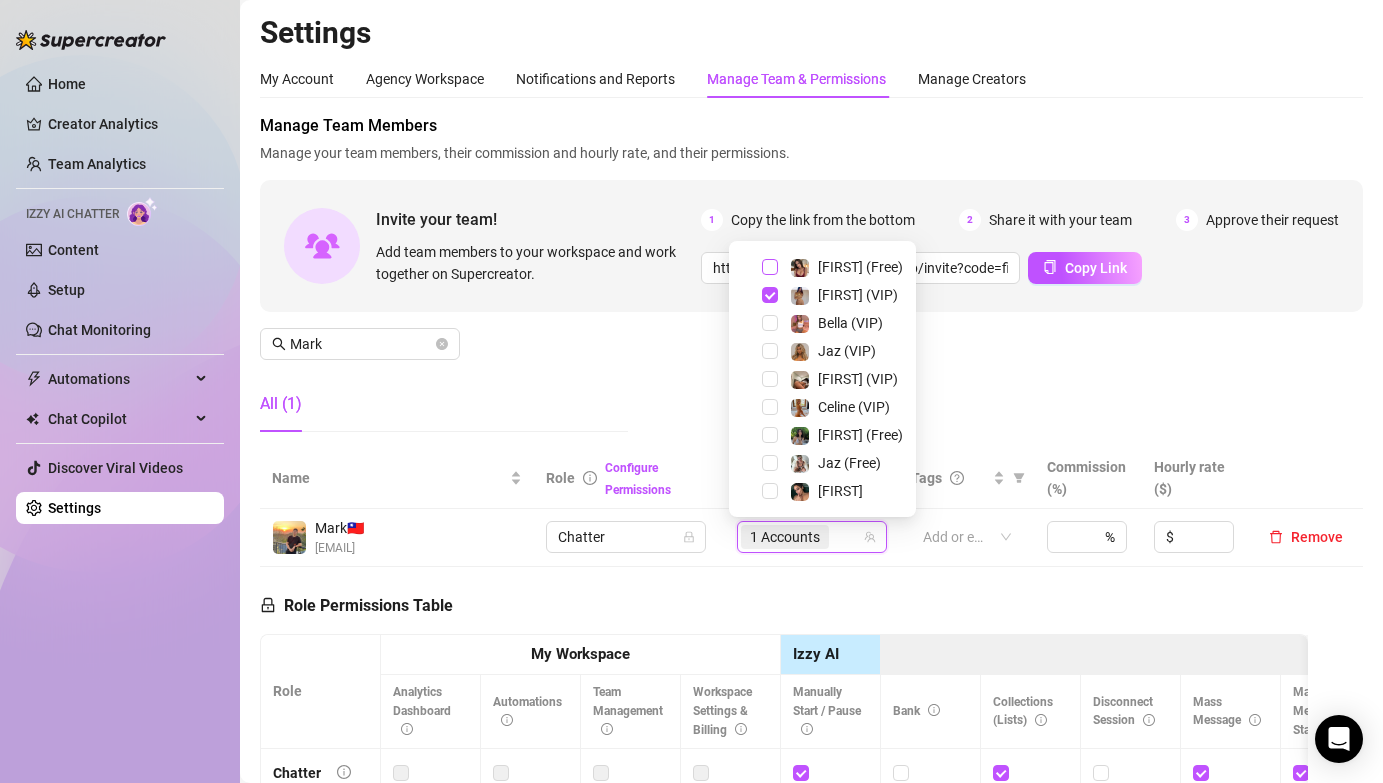 click at bounding box center [770, 267] 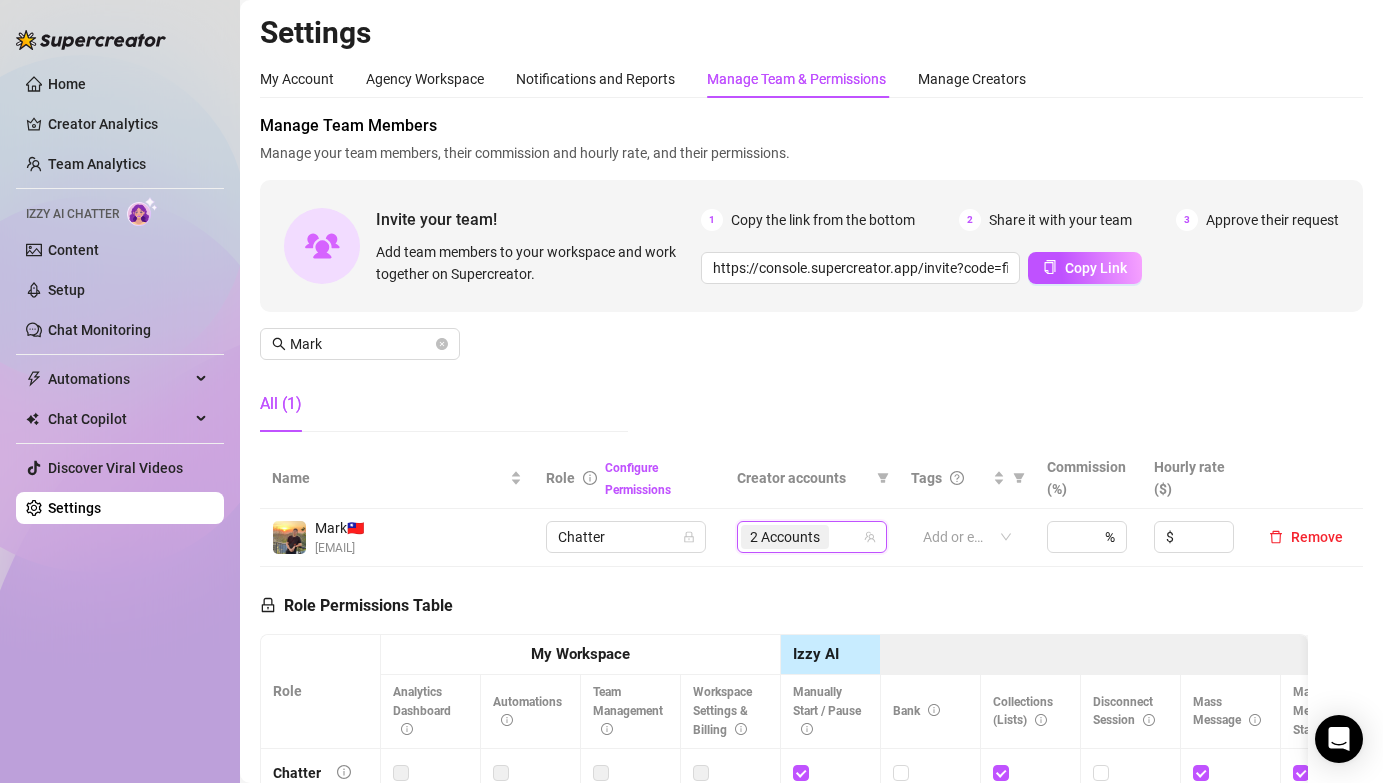 click on "Manage Team Members Manage your team members, their commission and hourly rate, and their permissions. Invite your team! Add team members to your workspace and work together on Supercreator. 1 Copy the link from the bottom 2 Share it with your team 3 Approve their request https://console.supercreator.app/invite?code=fibzx3jJrgPbWdJEkEN3sg7x35T2&workspace=222%20Mgmt%20 Copy Link [FIRST] All (1)" at bounding box center (811, 281) 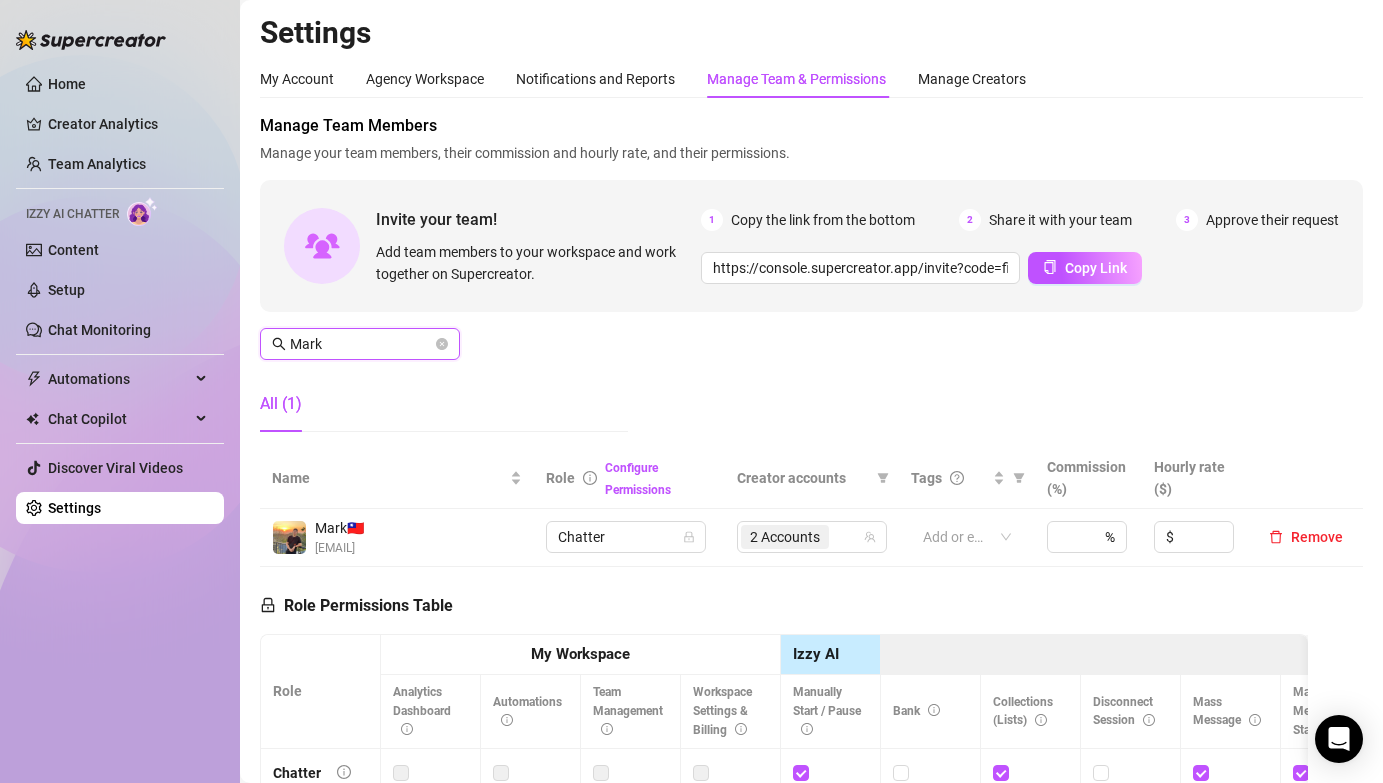 click on "Mark" at bounding box center [361, 344] 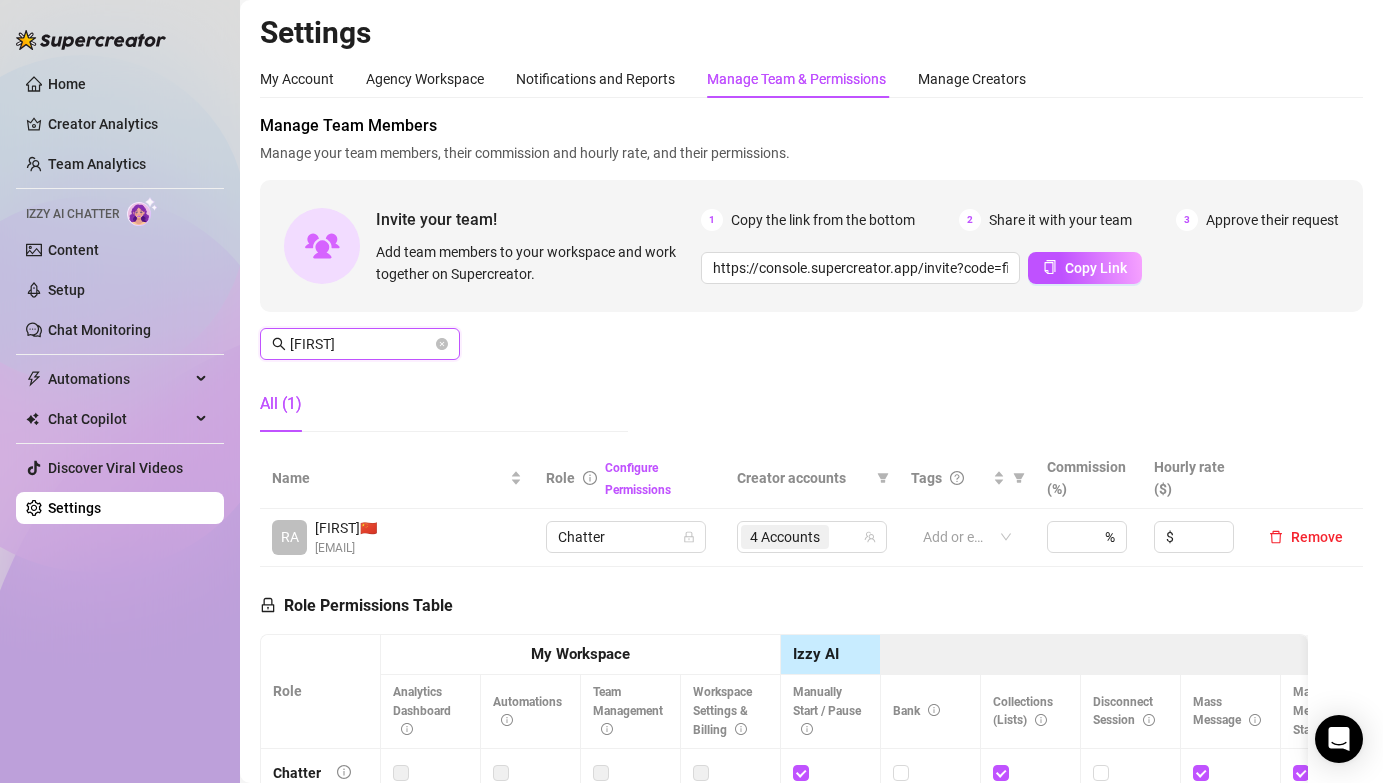 type on "[FIRST]" 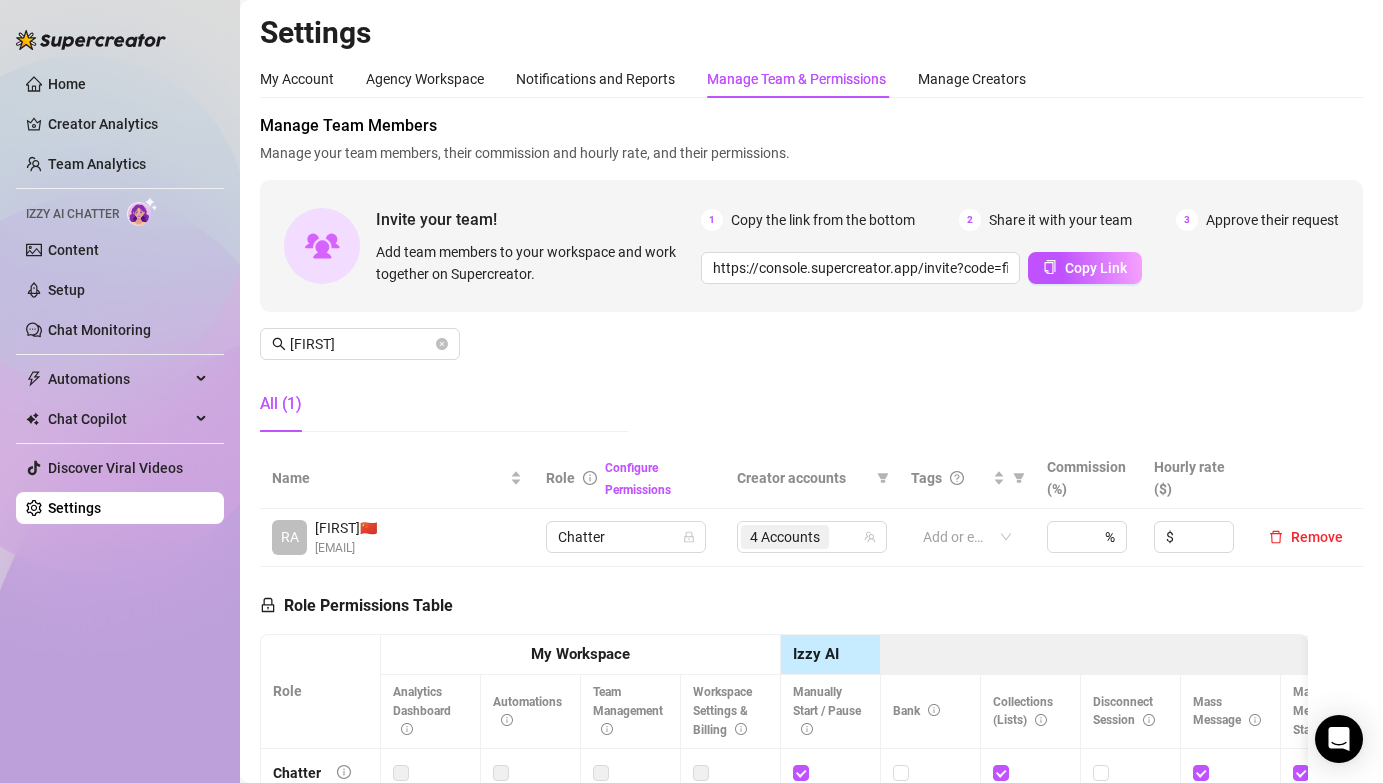 click on "4 Accounts" at bounding box center [812, 538] 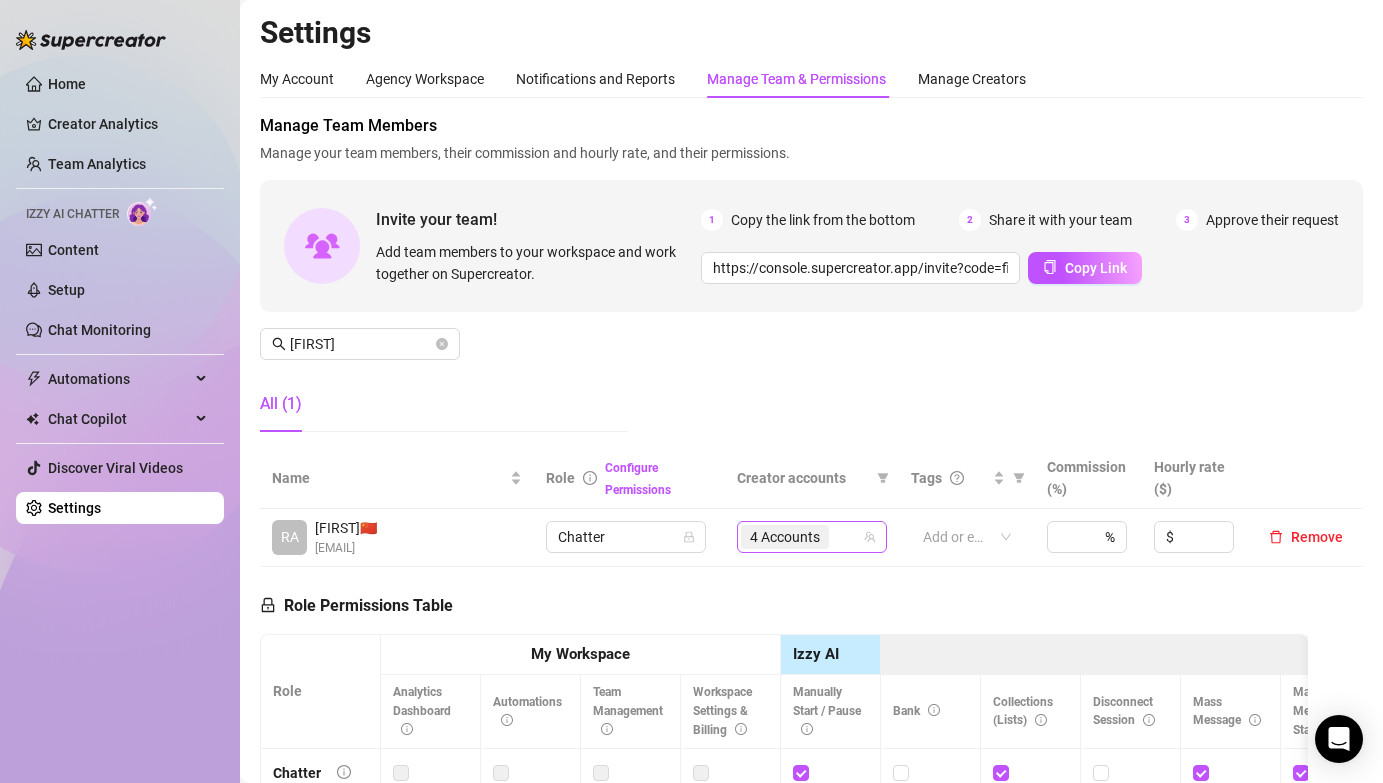 click on "4 Accounts" at bounding box center [785, 537] 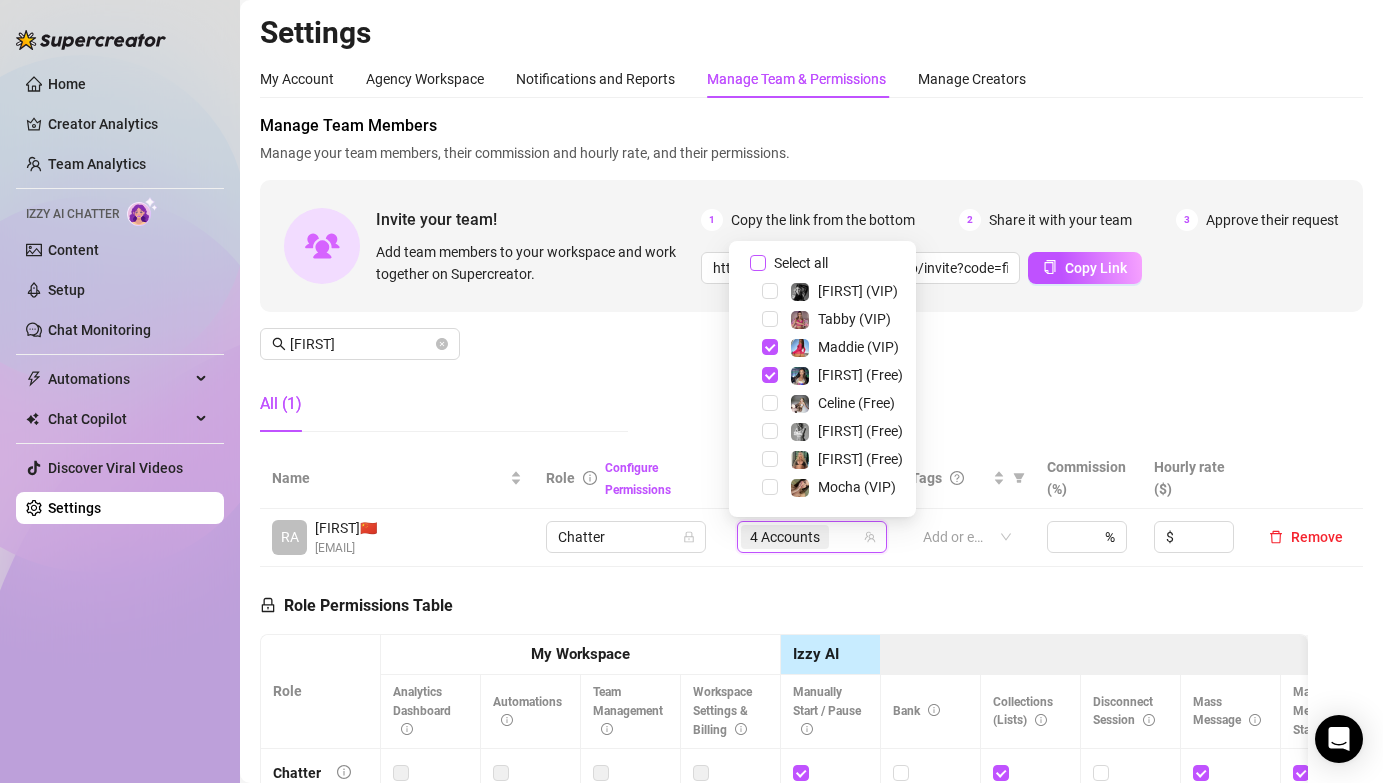 click on "Select all" at bounding box center (758, 263) 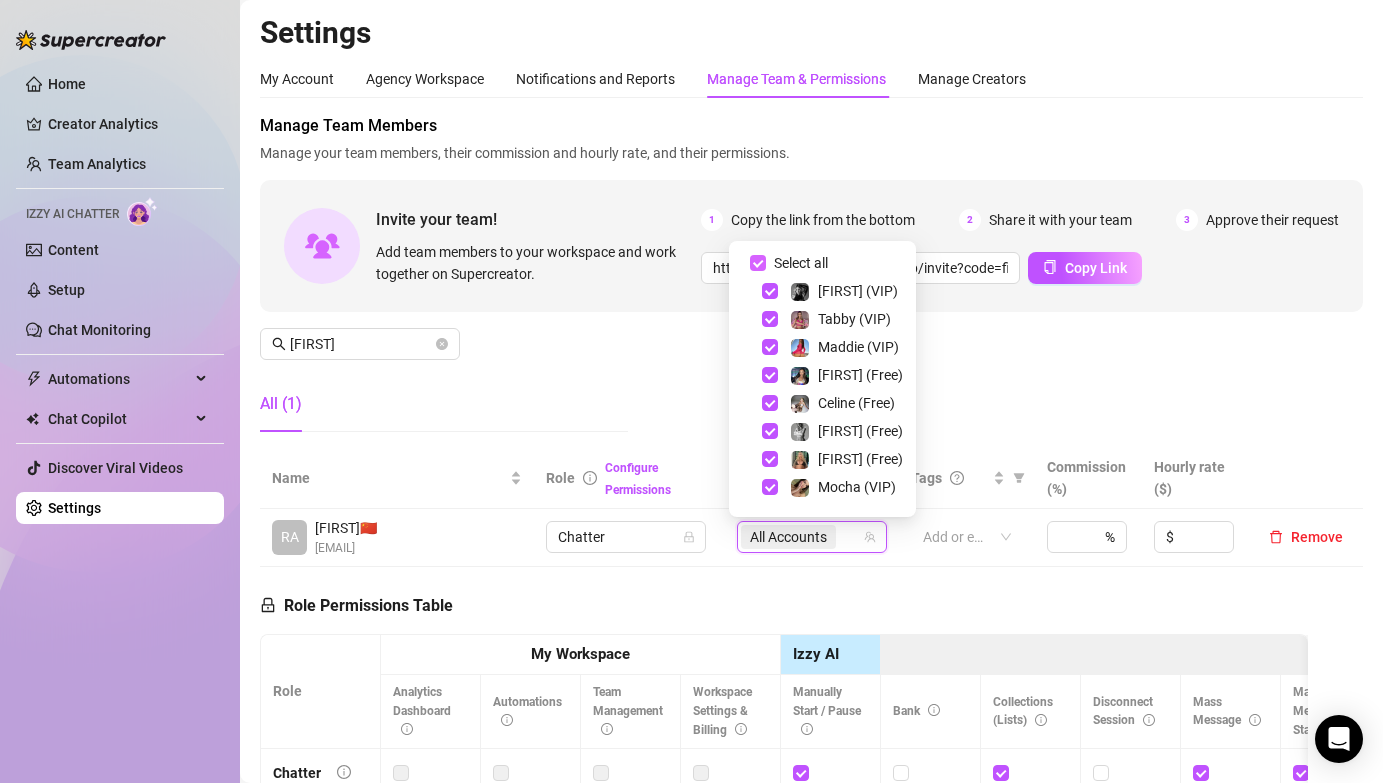 click on "Select all" at bounding box center (758, 263) 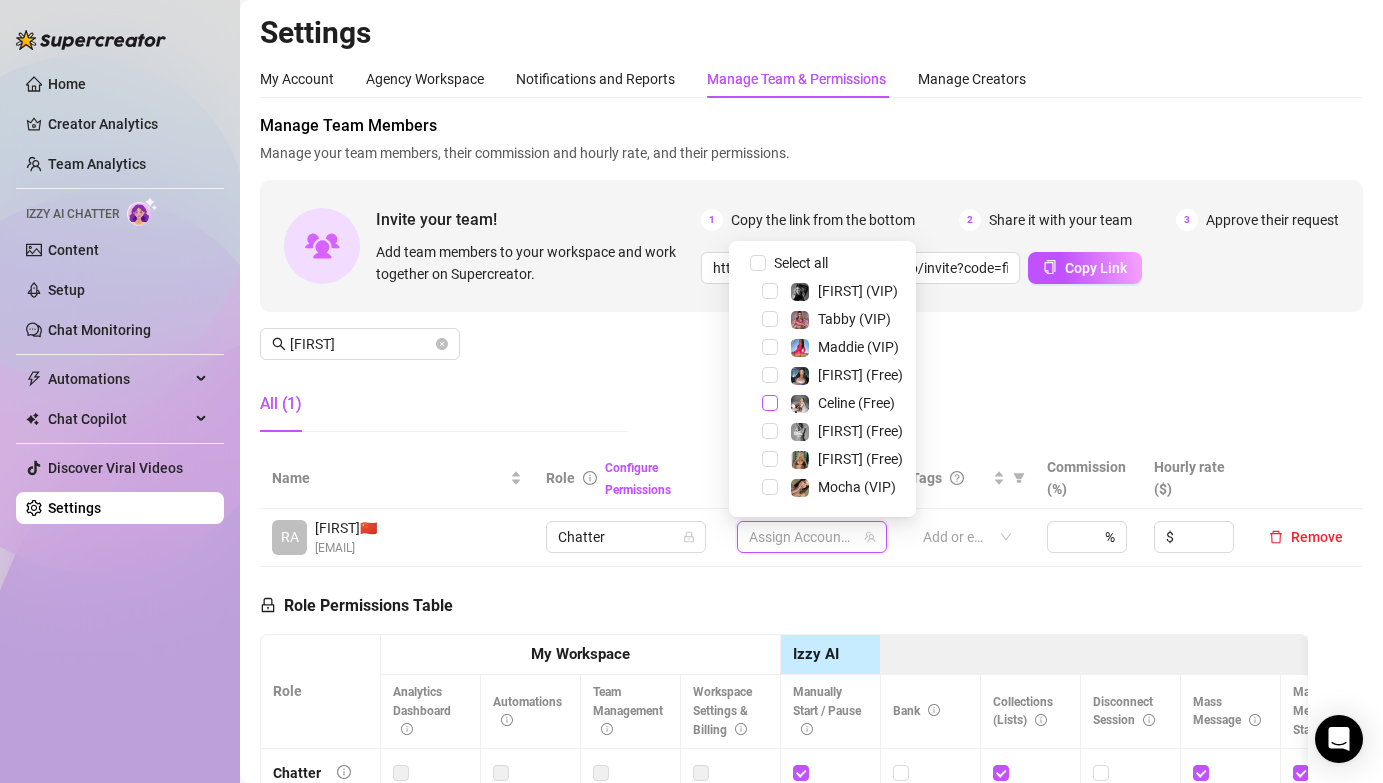 click at bounding box center (770, 403) 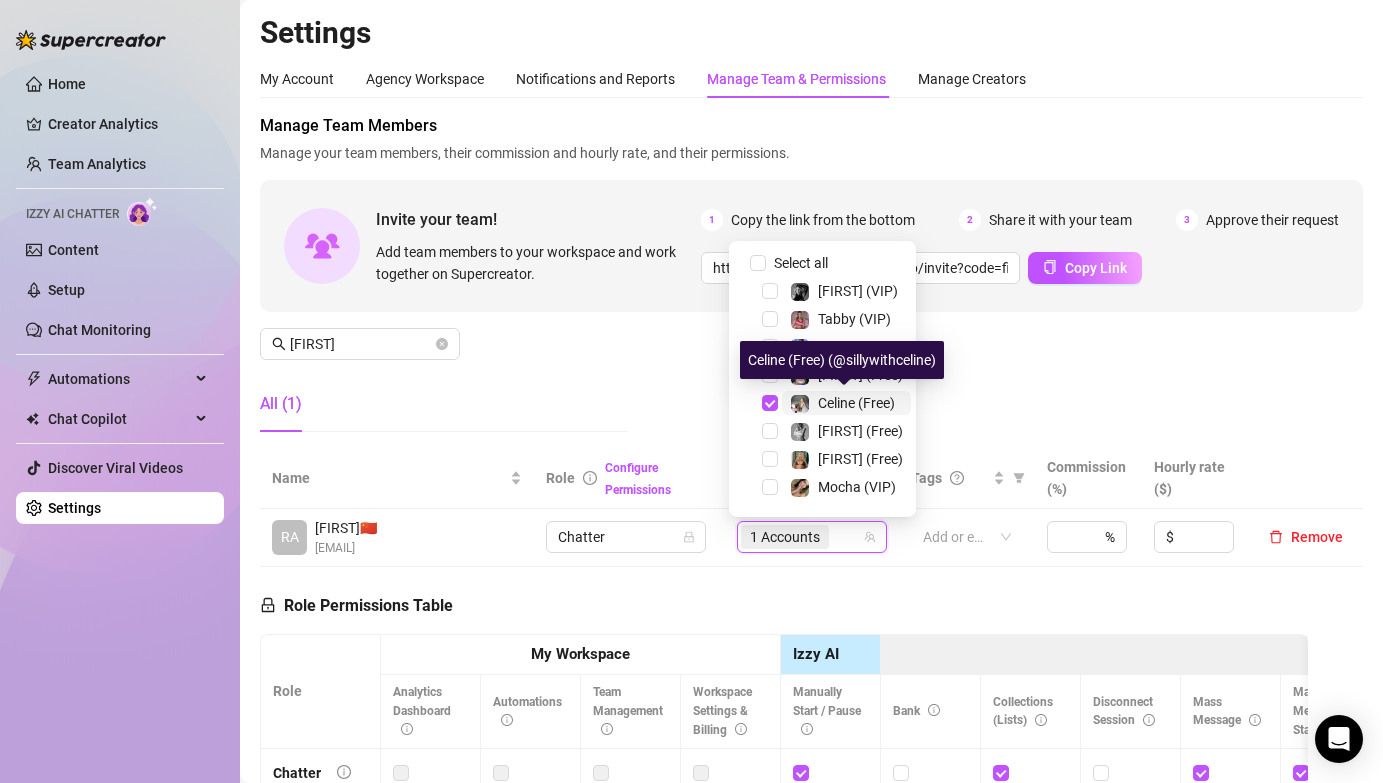 scroll, scrollTop: 347, scrollLeft: 0, axis: vertical 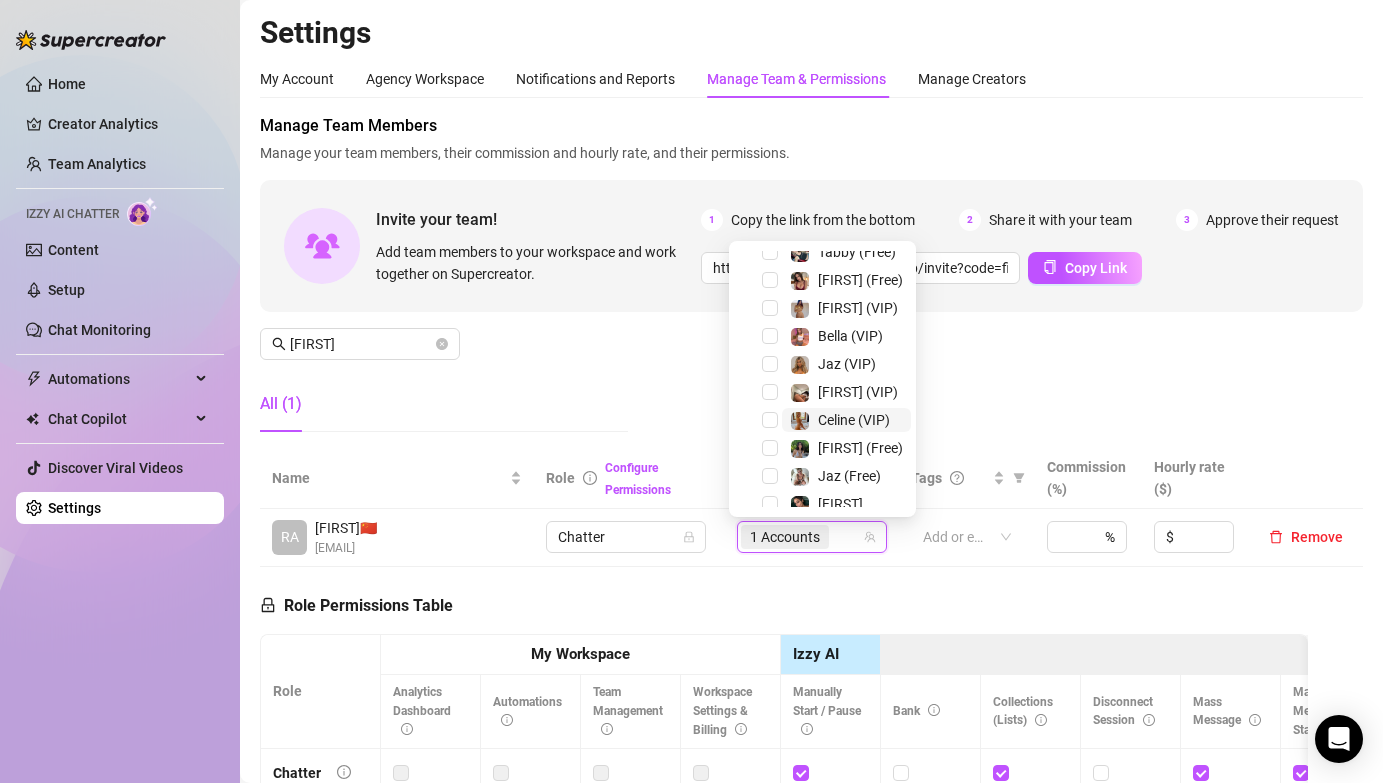 click on "Celine (VIP)" at bounding box center (846, 420) 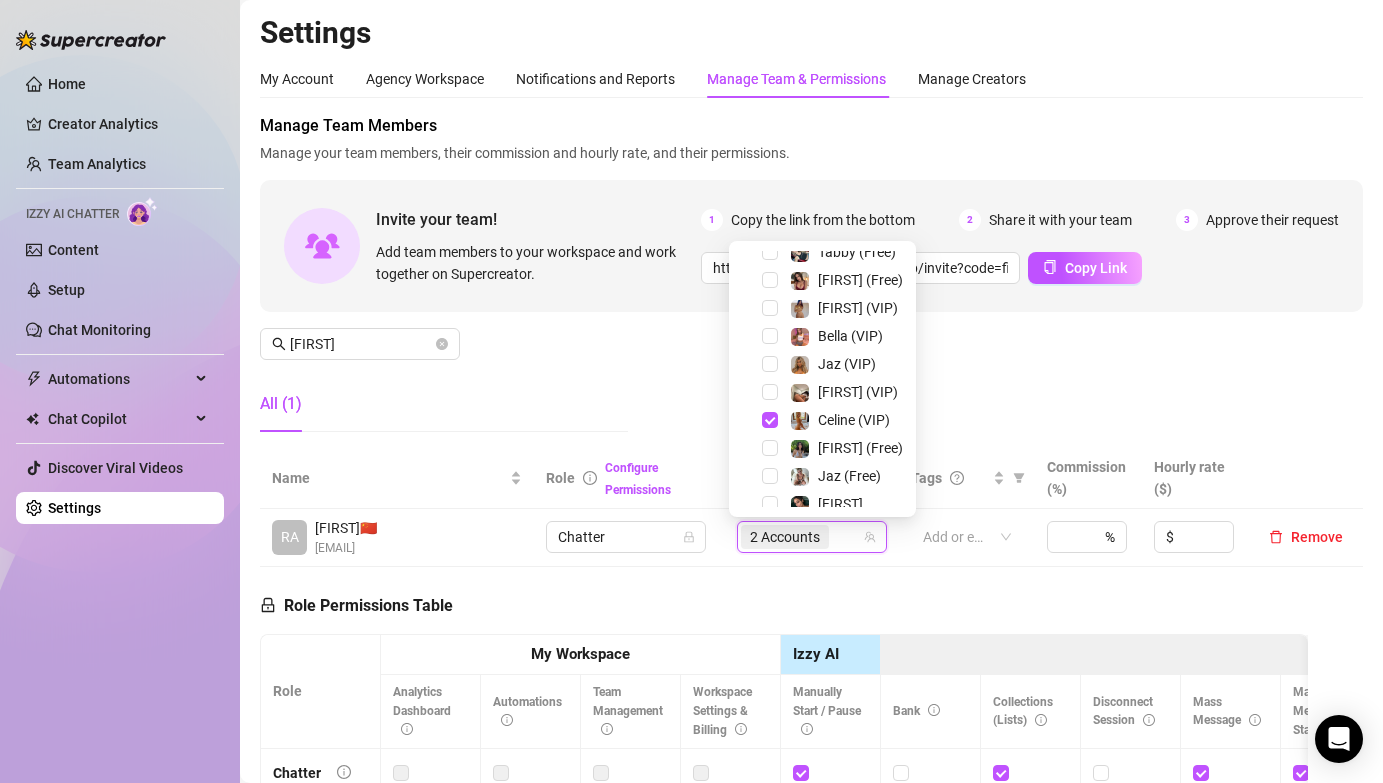 click on "Manage Team Members Manage your team members, their commission and hourly rate, and their permissions. Invite your team! Add team members to your workspace and work together on Supercreator. 1 Copy the link from the bottom 2 Share it with your team 3 Approve their request https://console.supercreator.app/invite?code=fibzx3jJrgPbWdJEkEN3sg7x35T2&workspace=222%20Mgmt%20 Copy Link [FIRST] All (1)" at bounding box center [811, 281] 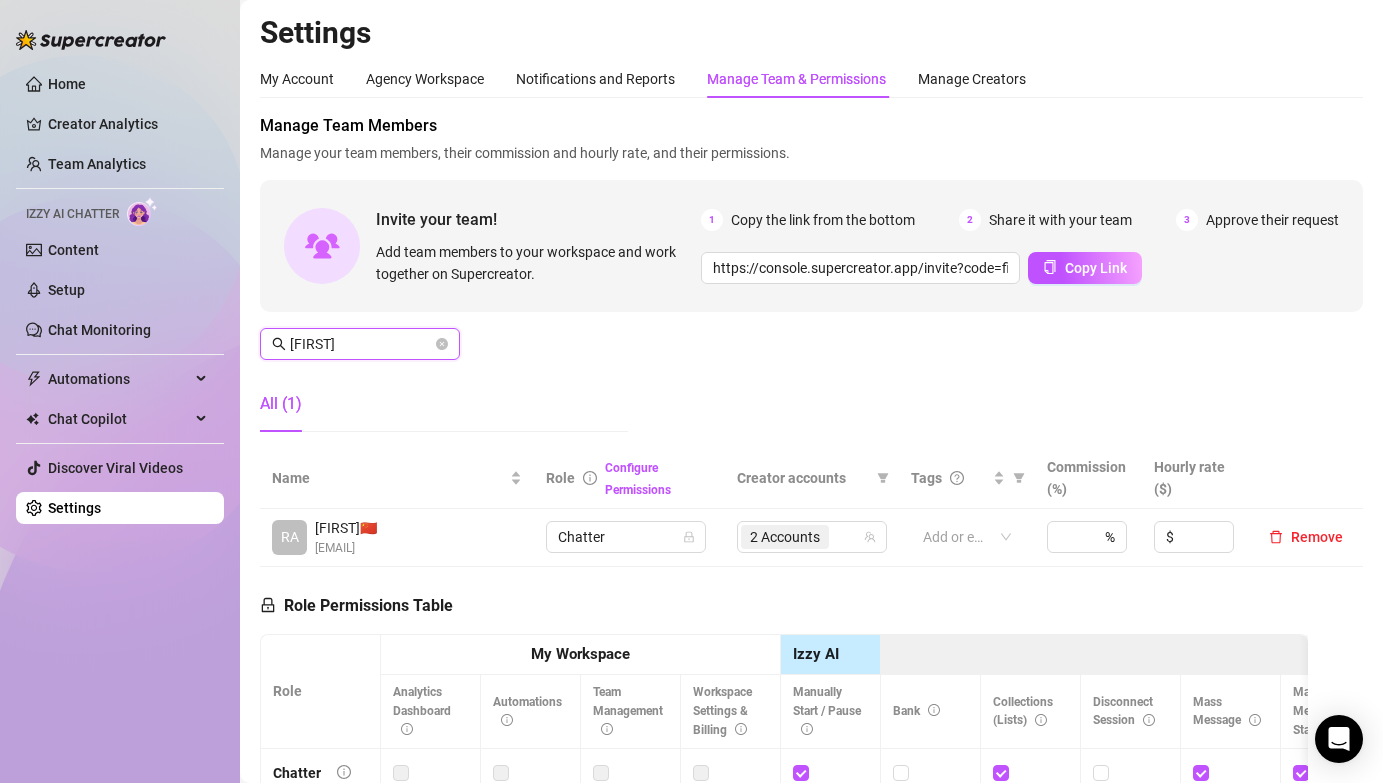 click on "[FIRST]" at bounding box center [361, 344] 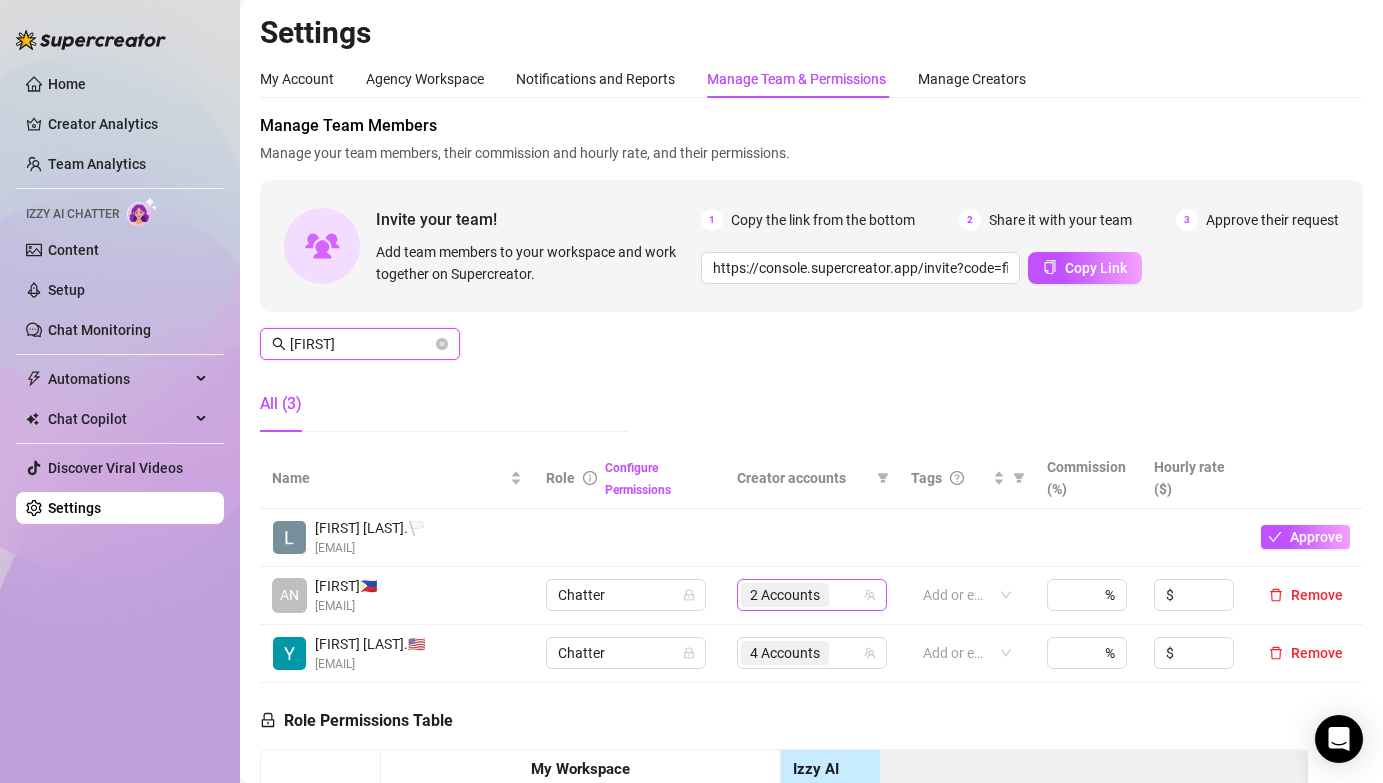 click on "2 Accounts" at bounding box center (785, 595) 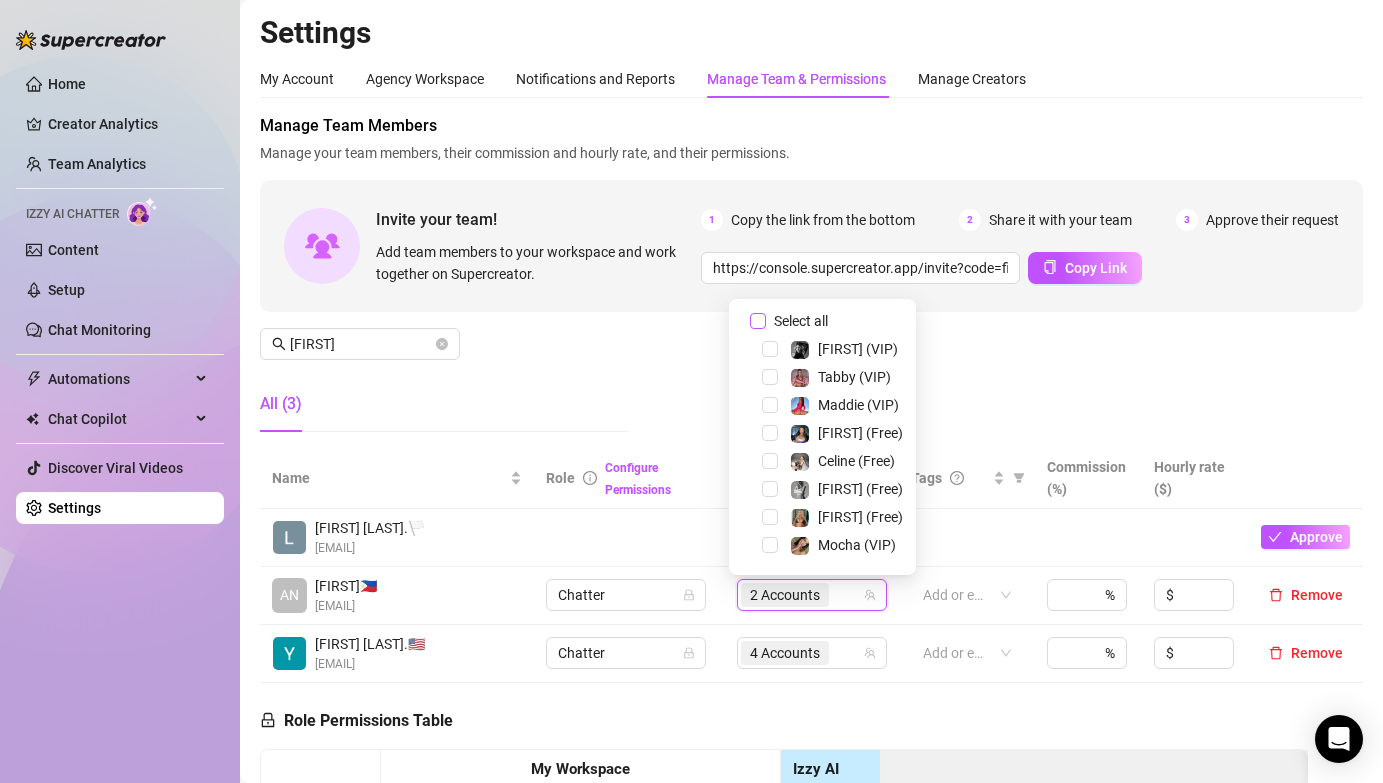 click on "Select all" at bounding box center (758, 321) 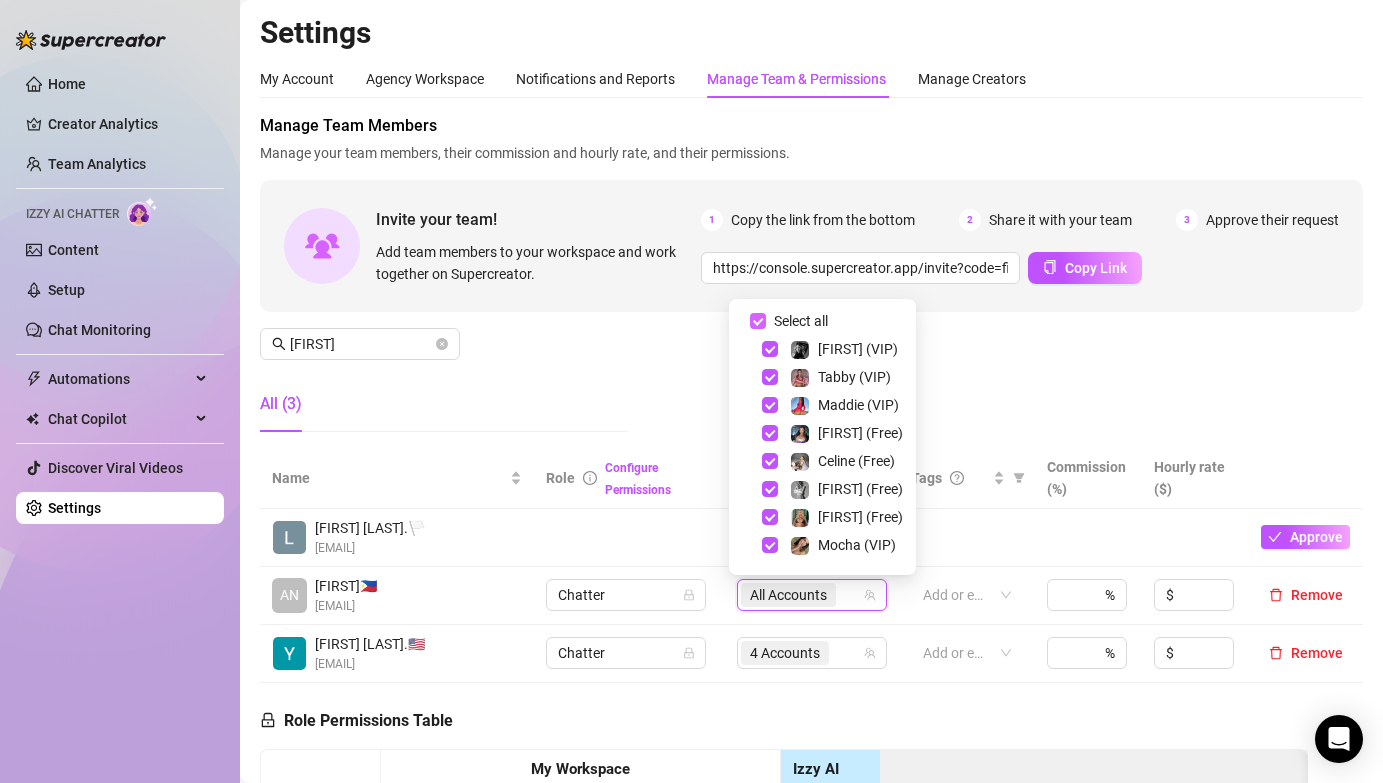 click on "Select all" at bounding box center [758, 321] 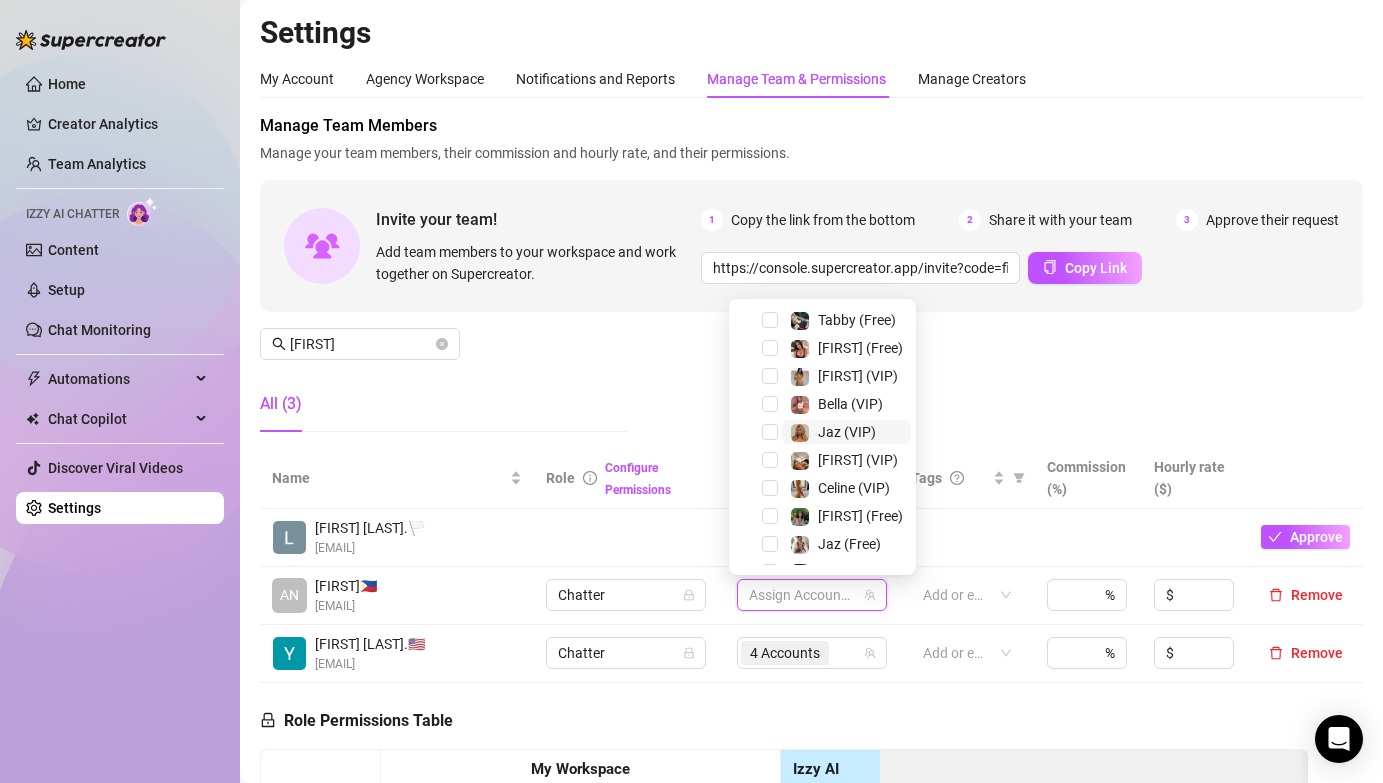 scroll, scrollTop: 360, scrollLeft: 0, axis: vertical 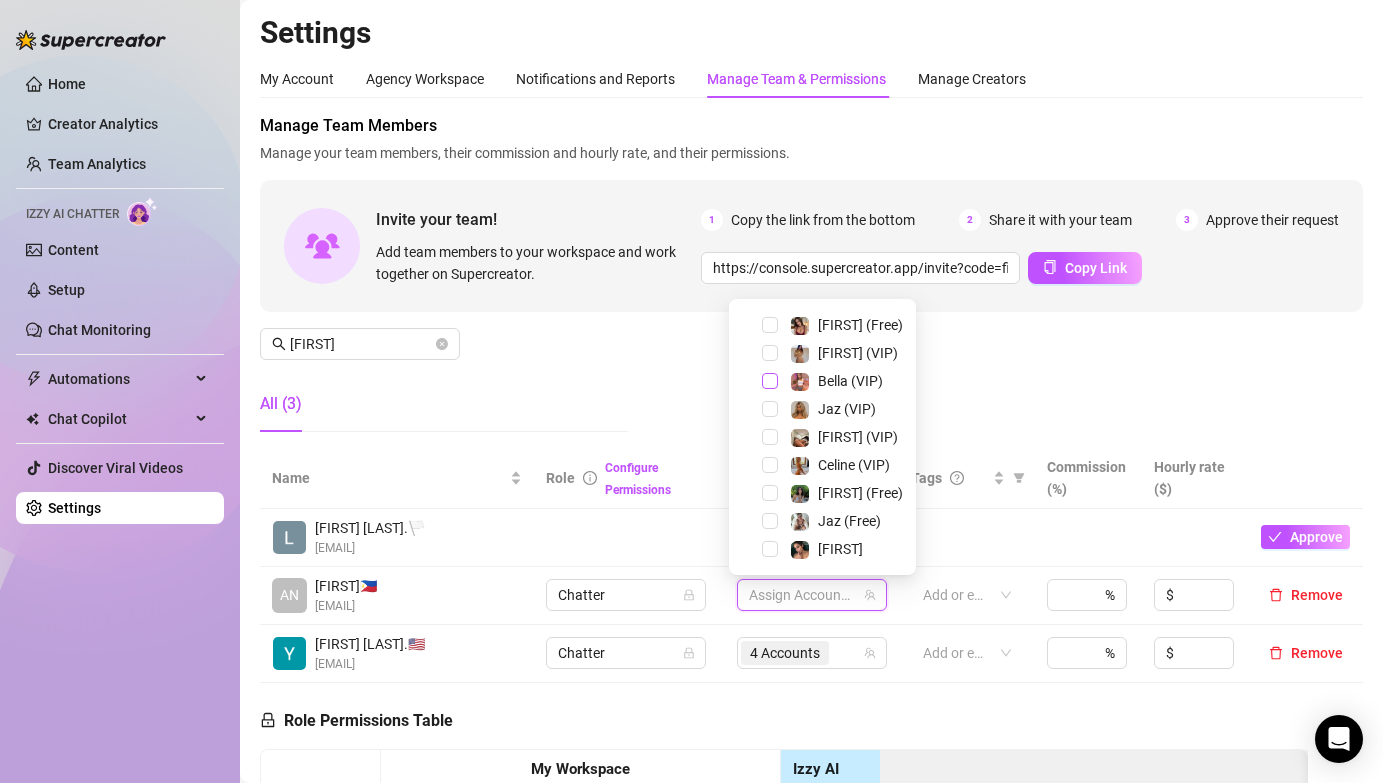 click at bounding box center [770, 381] 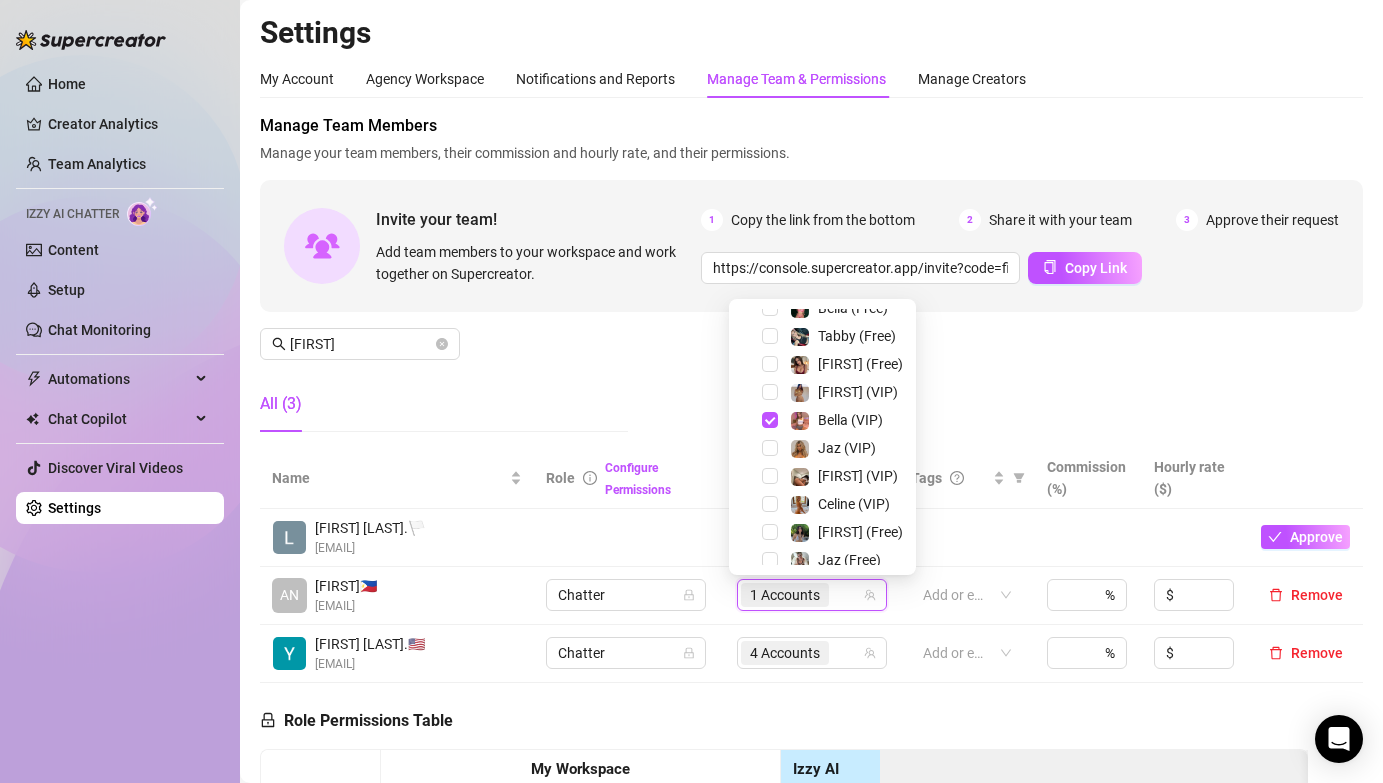 scroll, scrollTop: 164, scrollLeft: 0, axis: vertical 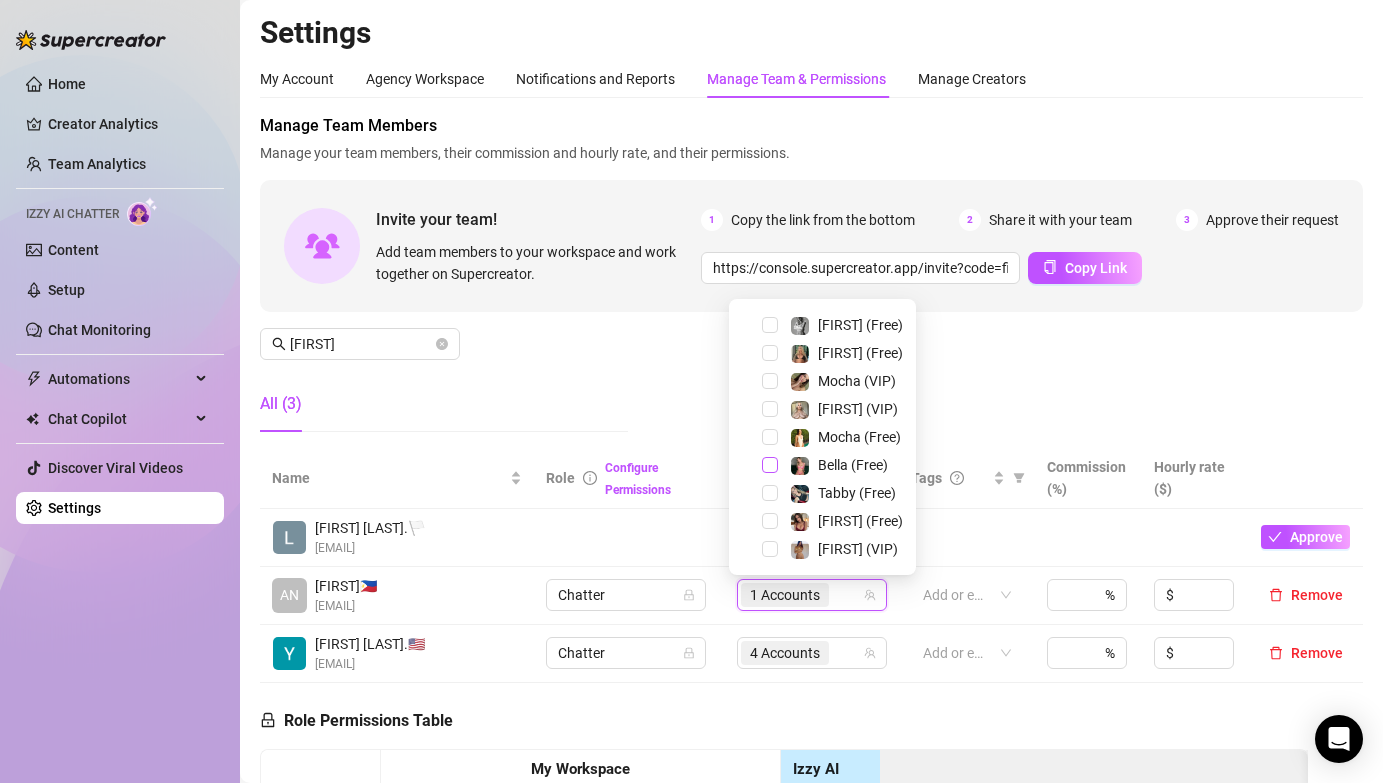 click at bounding box center [770, 465] 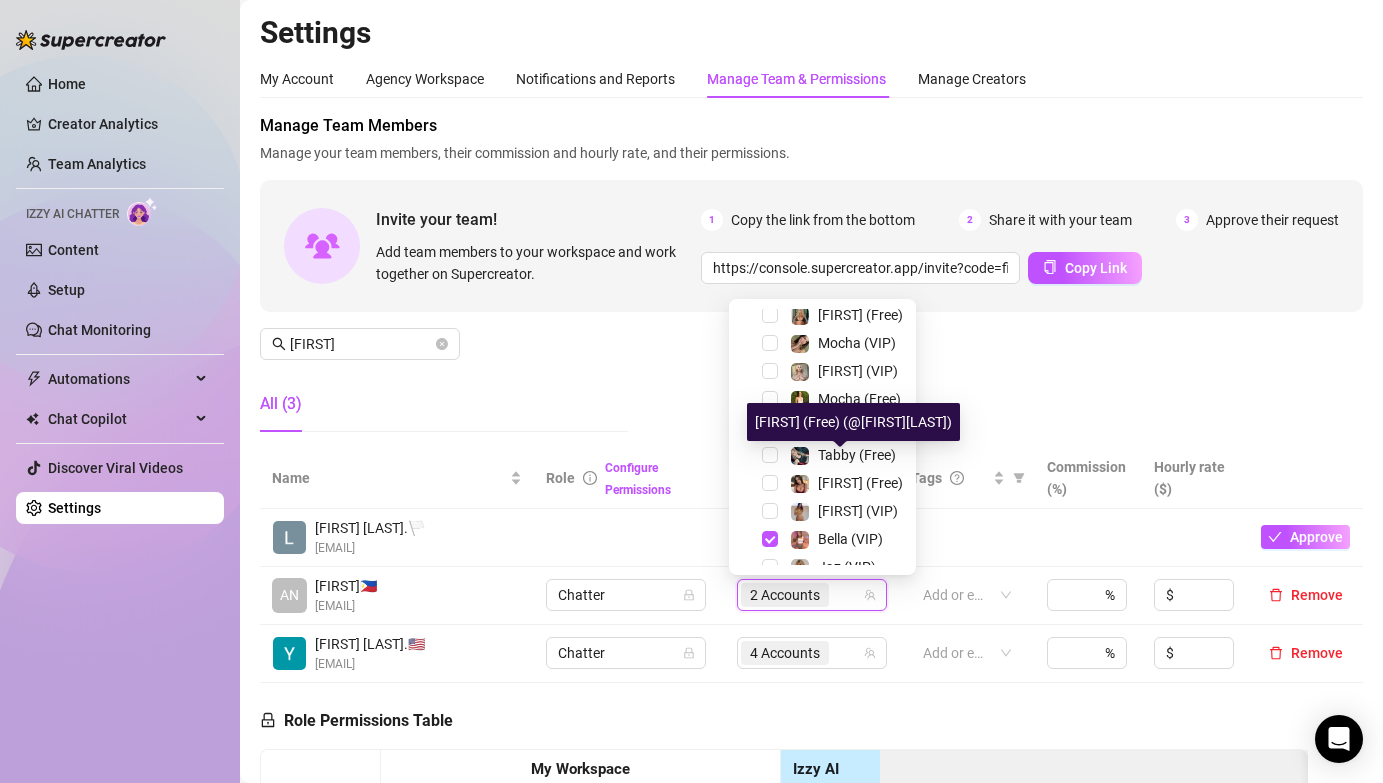 scroll, scrollTop: 360, scrollLeft: 0, axis: vertical 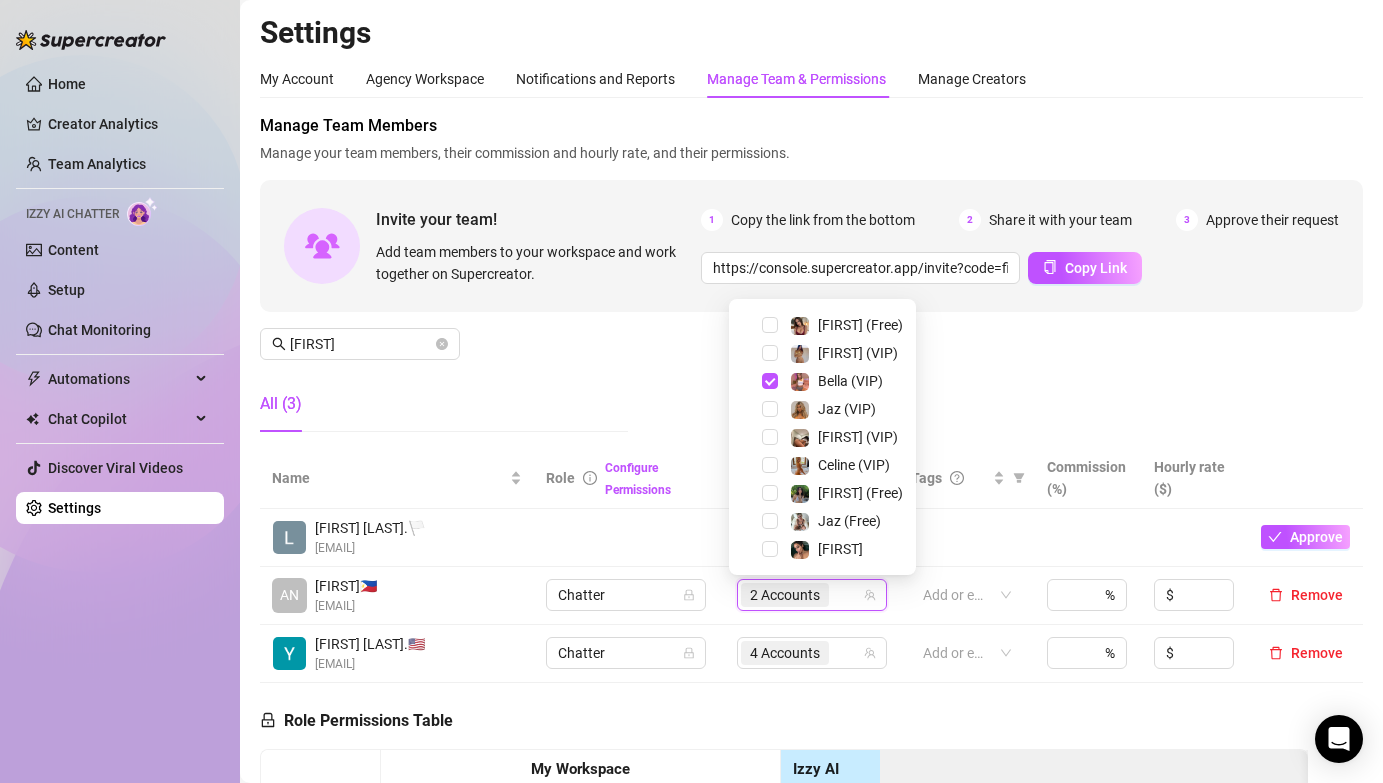 click on "Manage Team Members Manage your team members, their commission and hourly rate, and their permissions. Invite your team! Add team members to your workspace and work together on Supercreator. 1 Copy the link from the bottom 2 Share it with your team 3 Approve their request https://console.supercreator.app/invite?code=fibzx3jJrgPbWdJEkEN3sg7x35T2&workspace=222%20Mgmt%20 Copy Link [FIRST] All (3)" at bounding box center [811, 281] 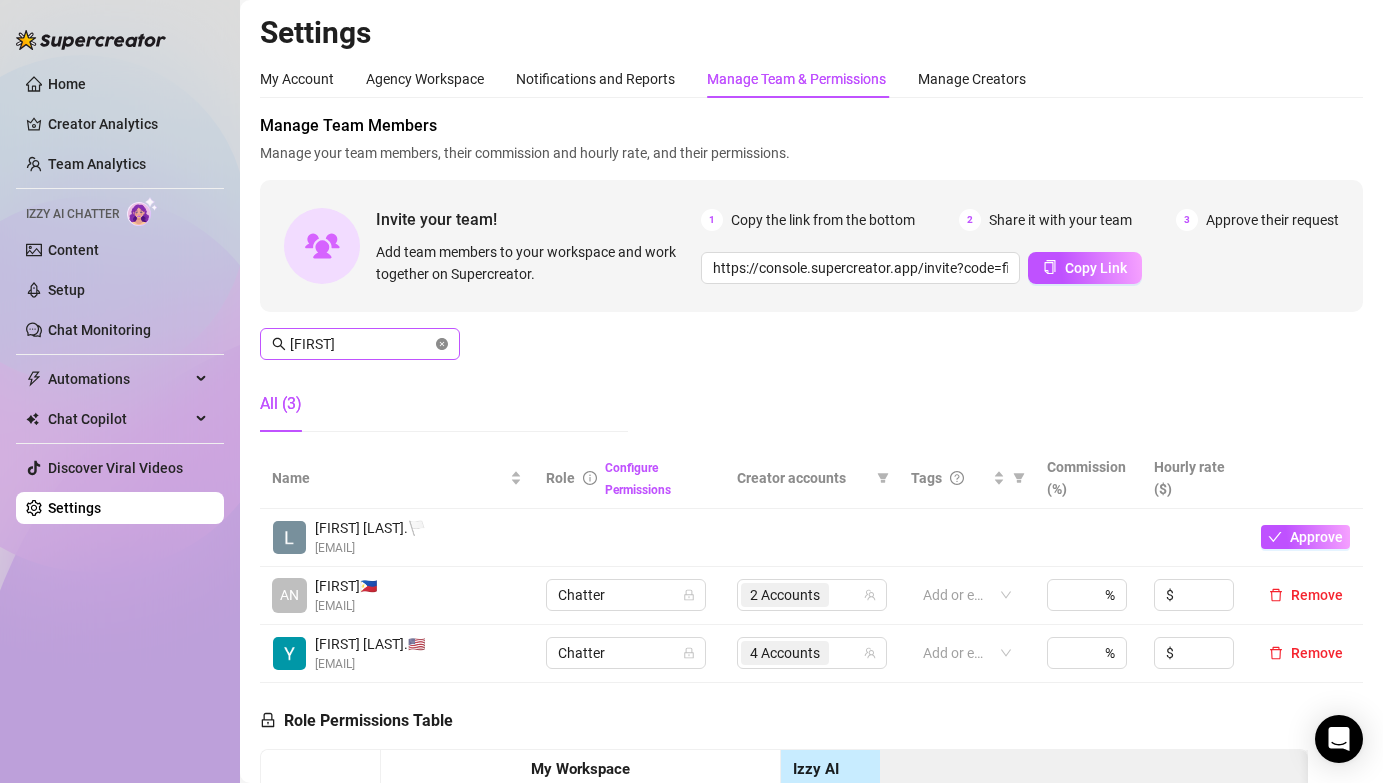 click 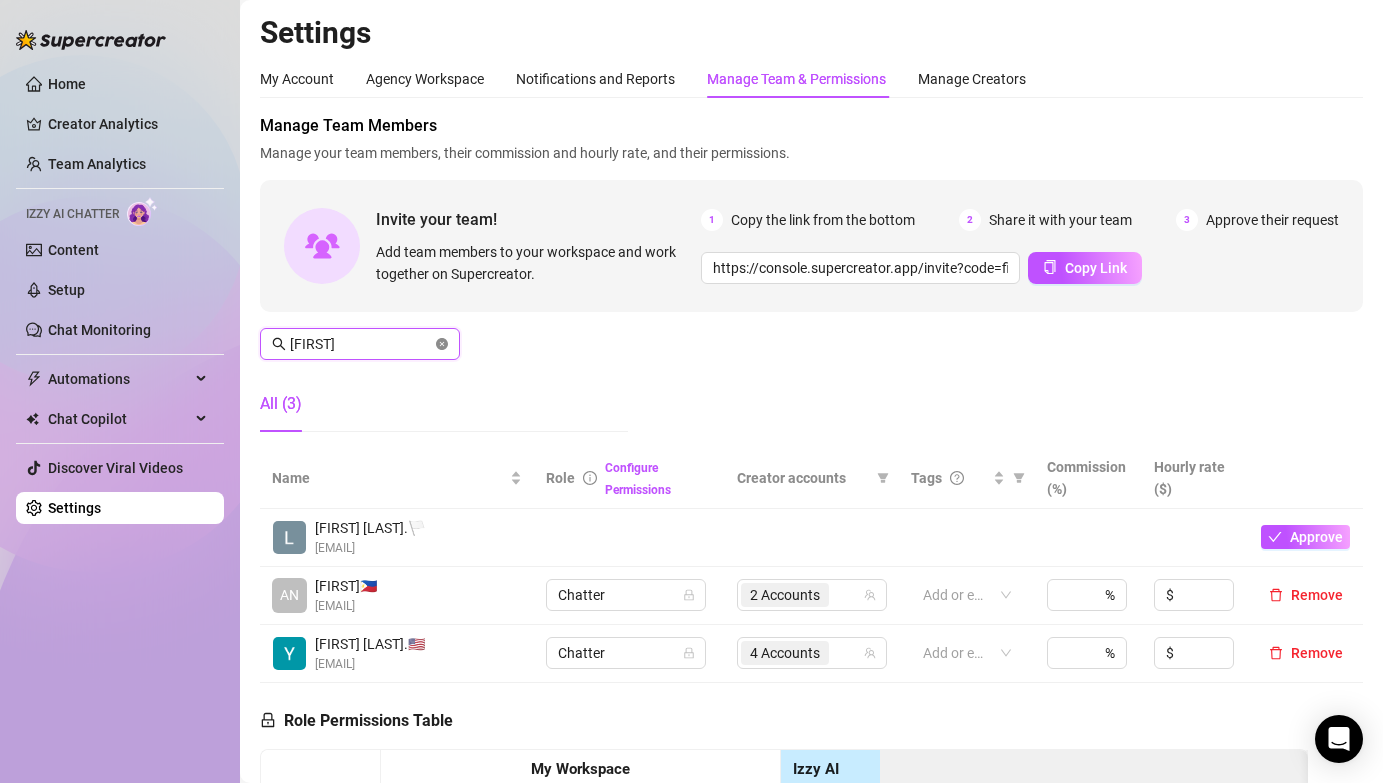 type 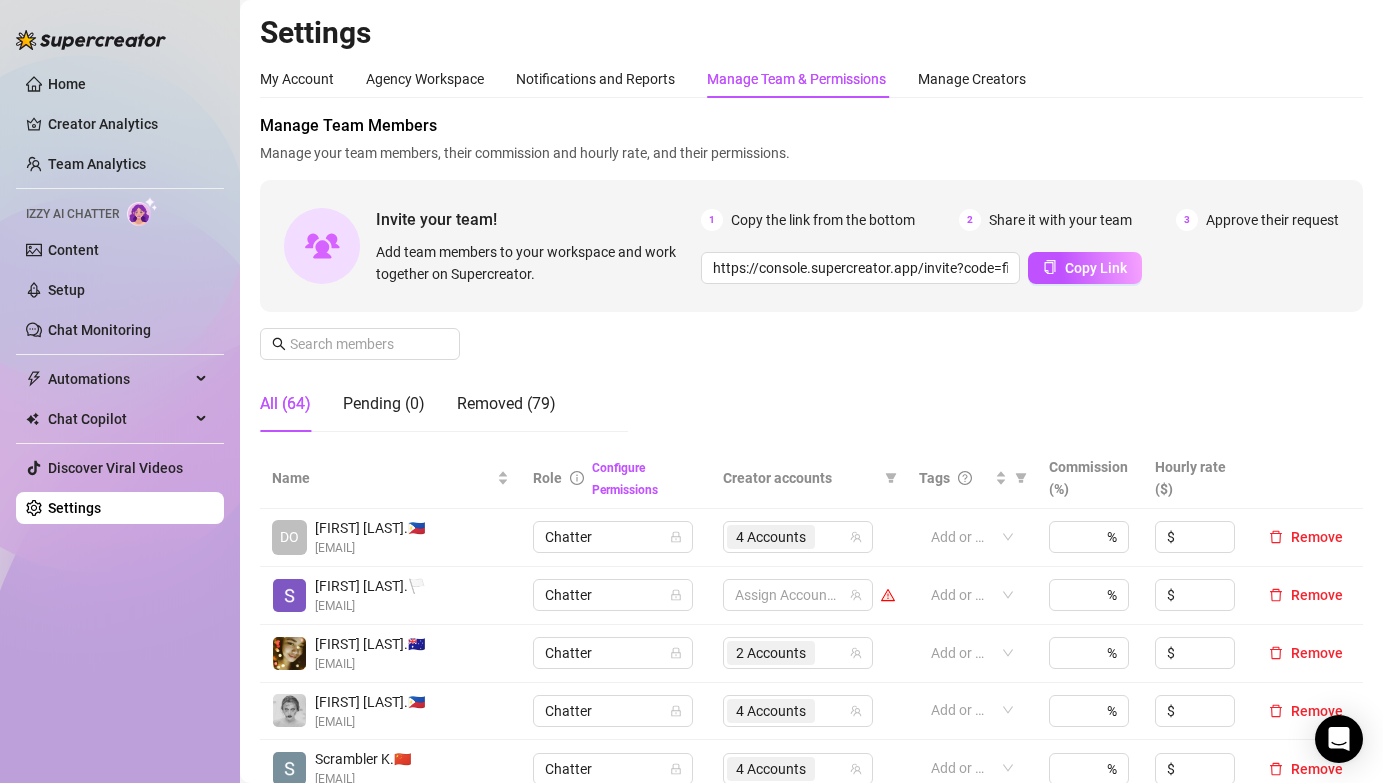 click on "Manage Team Members Manage your team members, their commission and hourly rate, and their permissions. Invite your team! Add team members to your workspace and work together on Supercreator. 1 Copy the link from the bottom 2 Share it with your team 3 Approve their request https://console.supercreator.app/invite?code=fibzx3jJrgPbWdJEkEN3sg7x35T2&workspace=222%20Mgmt%20 Copy Link All (64) Pending (0) Removed (79)" at bounding box center (811, 281) 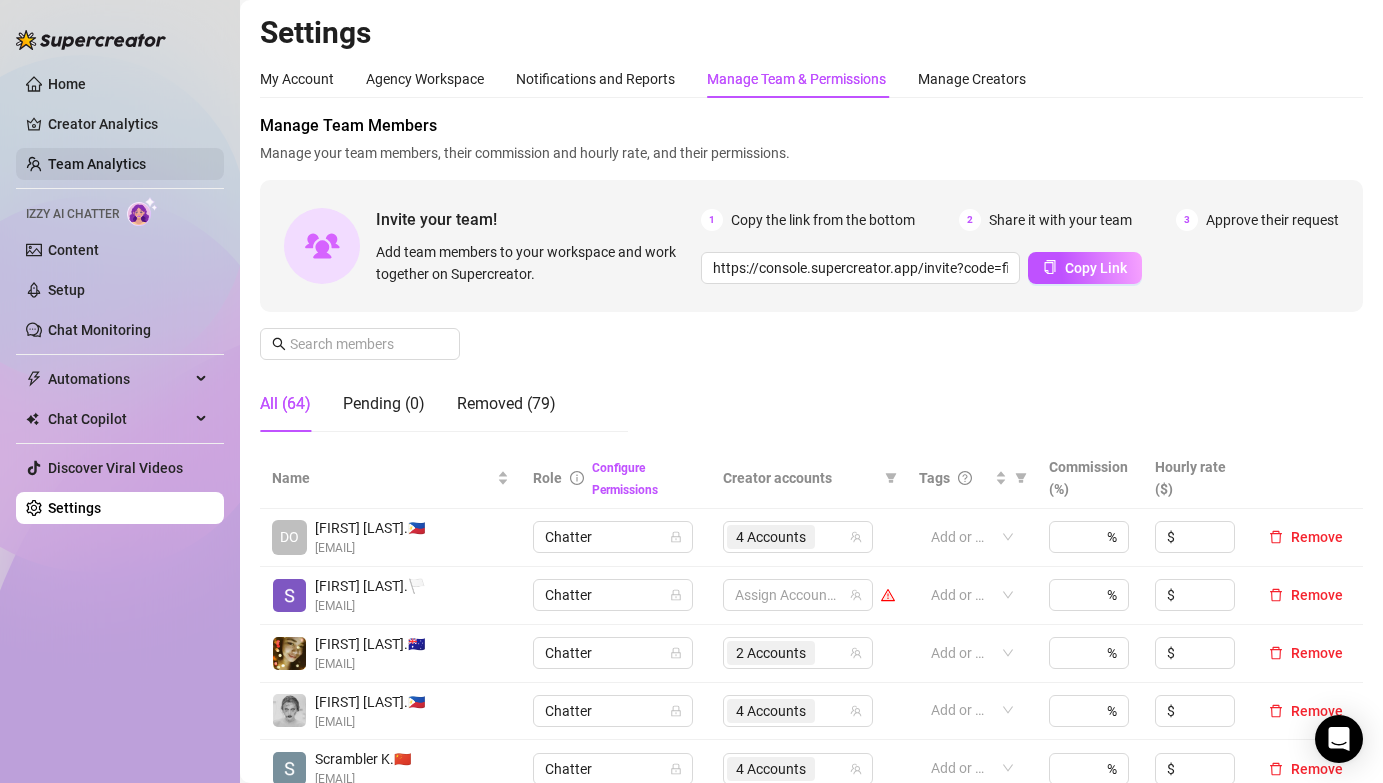 click on "Team Analytics" at bounding box center (97, 164) 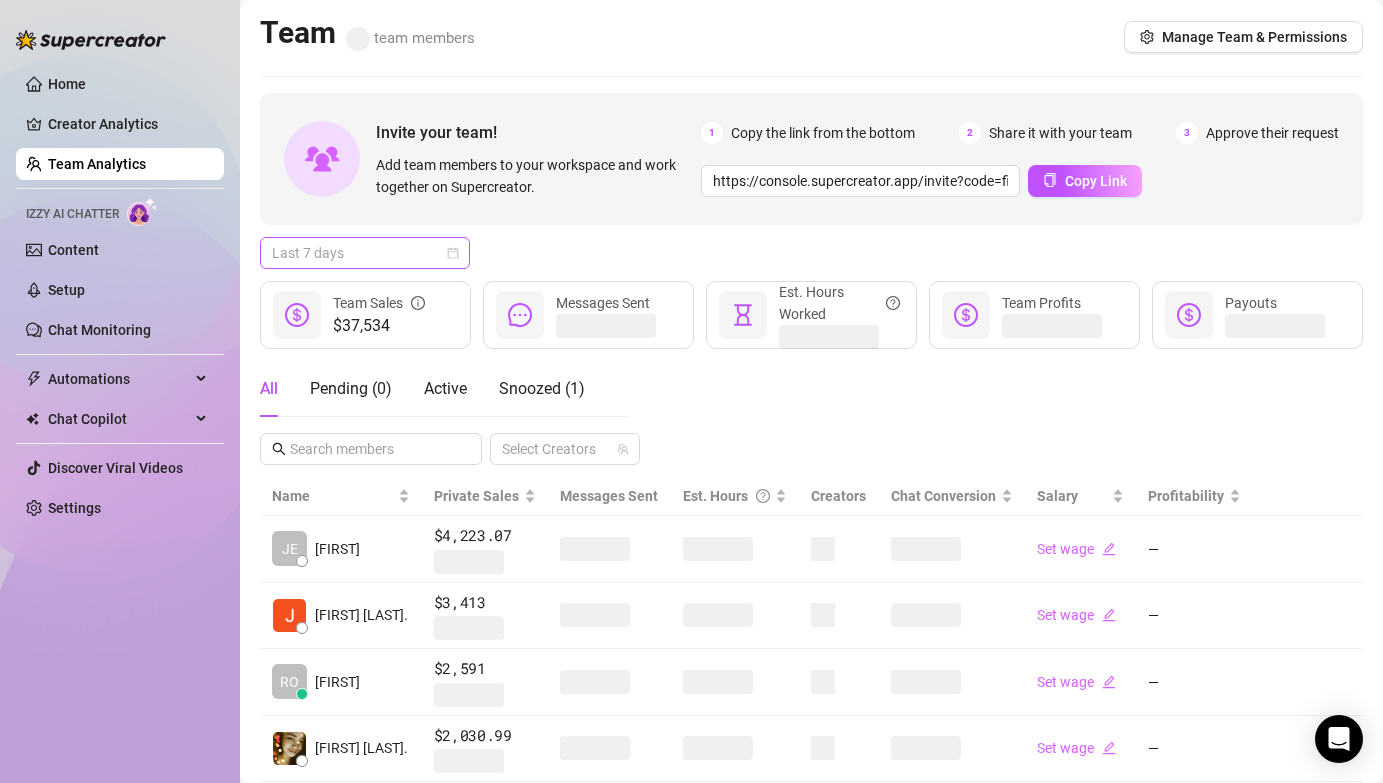 click on "Last 7 days" at bounding box center [365, 253] 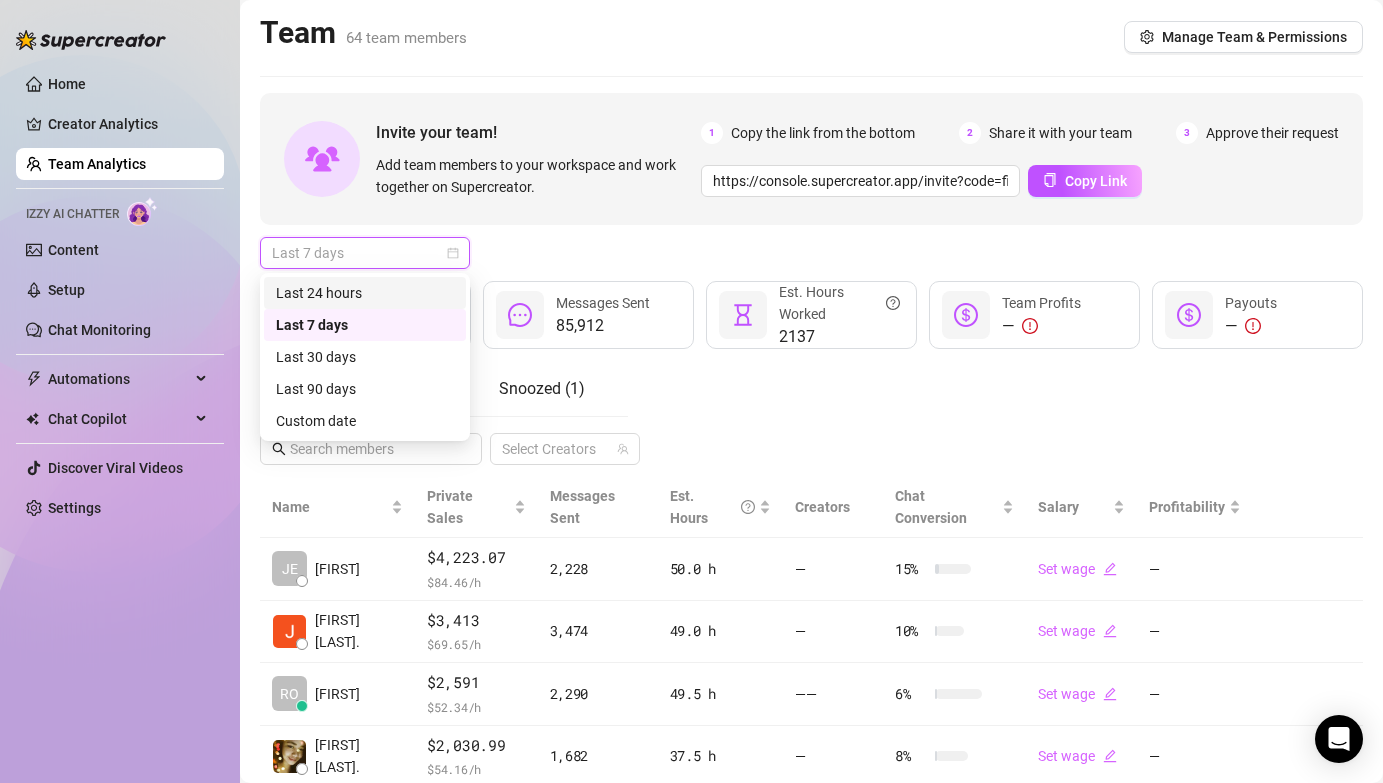 click on "Last 24 hours" at bounding box center (365, 293) 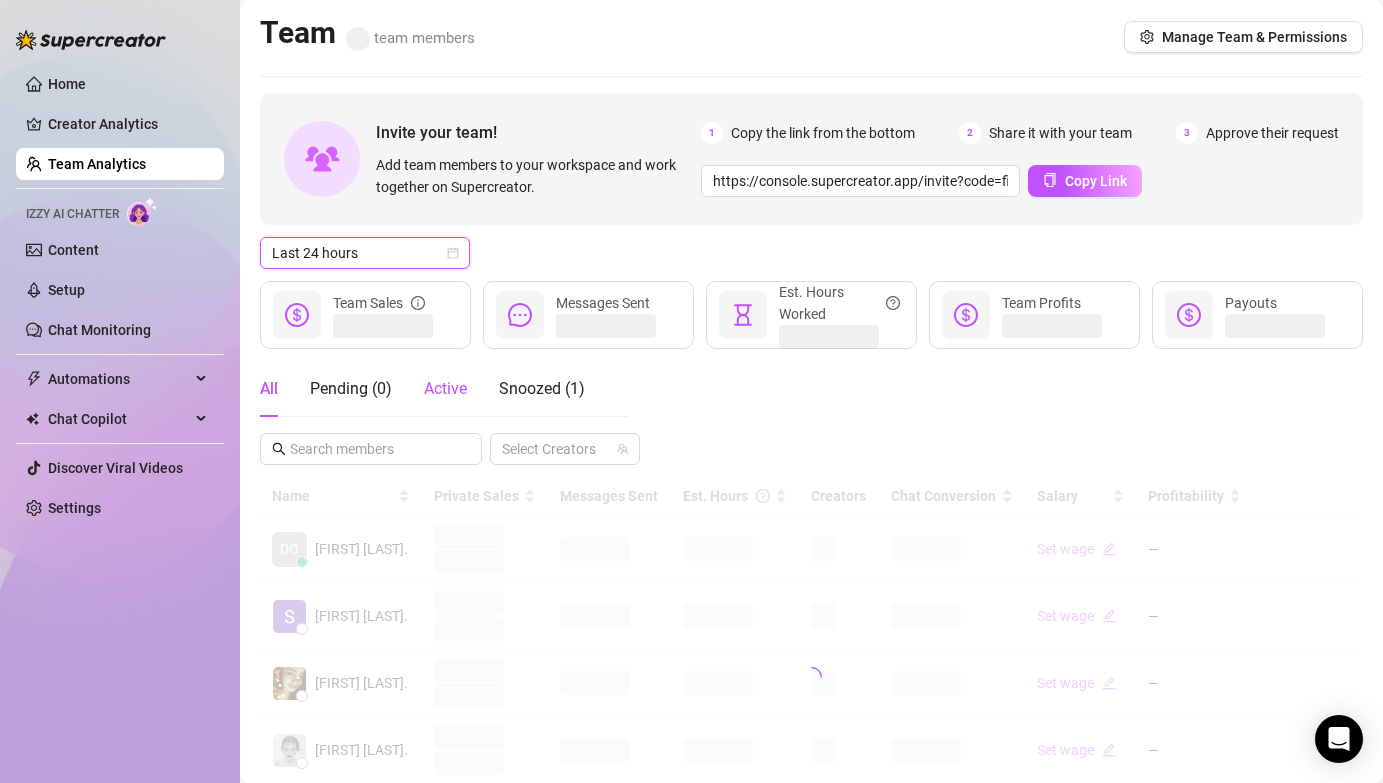 click on "Active" at bounding box center [445, 388] 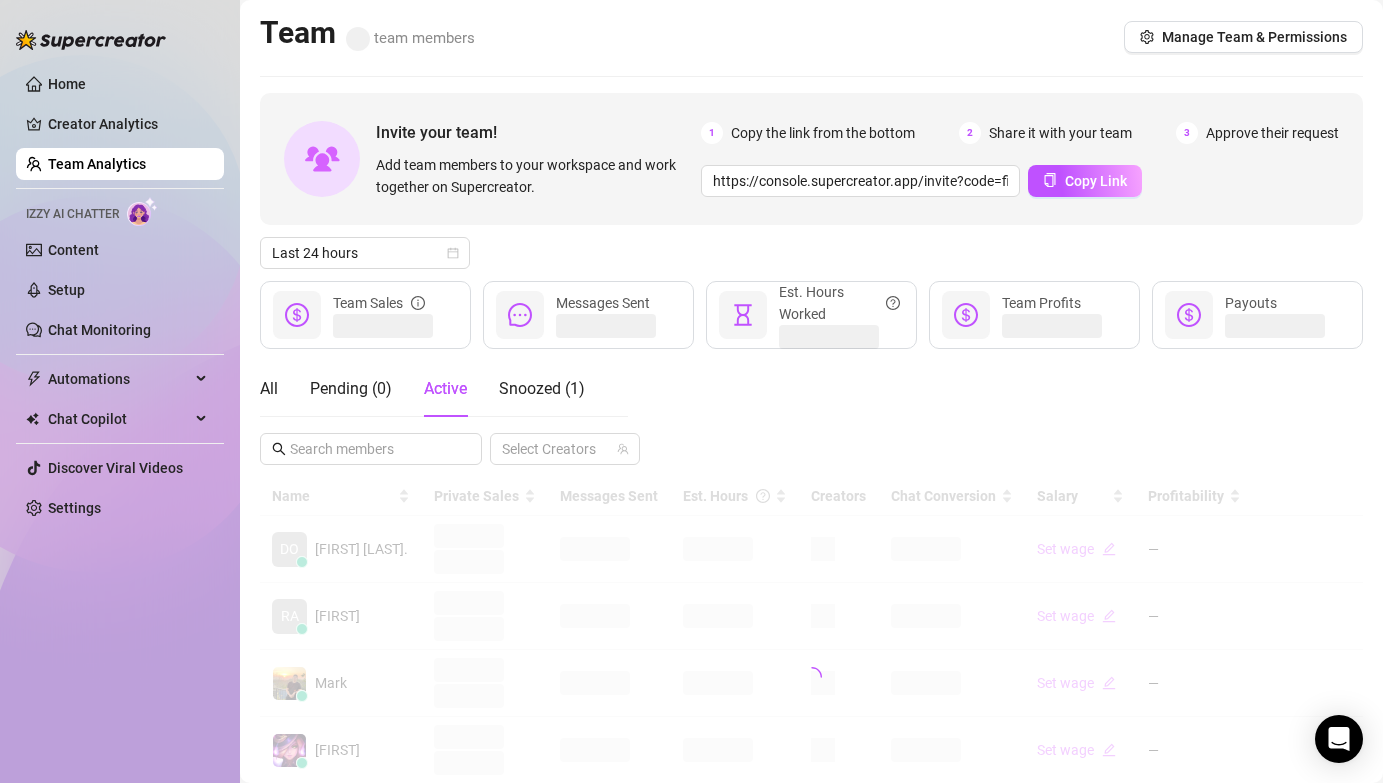 click on "Invite your team! Add team members to your workspace and work together on Supercreator. 1 Copy the link from the bottom 2 Share it with your team 3 Approve their request https://console.supercreator.app/invite?code=fibzx3jJrgPbWdJEkEN3sg7x35T2&workspace=222%20Mgmt%20 Copy Link Last 24 hours Team Sales Messages Sent Est. Hours Worked Team Profits Payouts All Pending ( 0 ) Active Snoozed ( 1 )   Select Creators Name Private Sales Messages Sent Est. Hours  Creators Chat Conversion Salary Profitability DO [FIRST] [LAST]. Set wage — RA [LAST] Set wage — [LAST] Set wage — [LAST] Set wage — [LAST] Set wage — [LAST] Set wage — RO [LAST] Set wage — [LAST] C. Set wage — [LAST] Set wage — MA z [LAST] [LAST]. Set wage — 1 2" at bounding box center [811, 667] 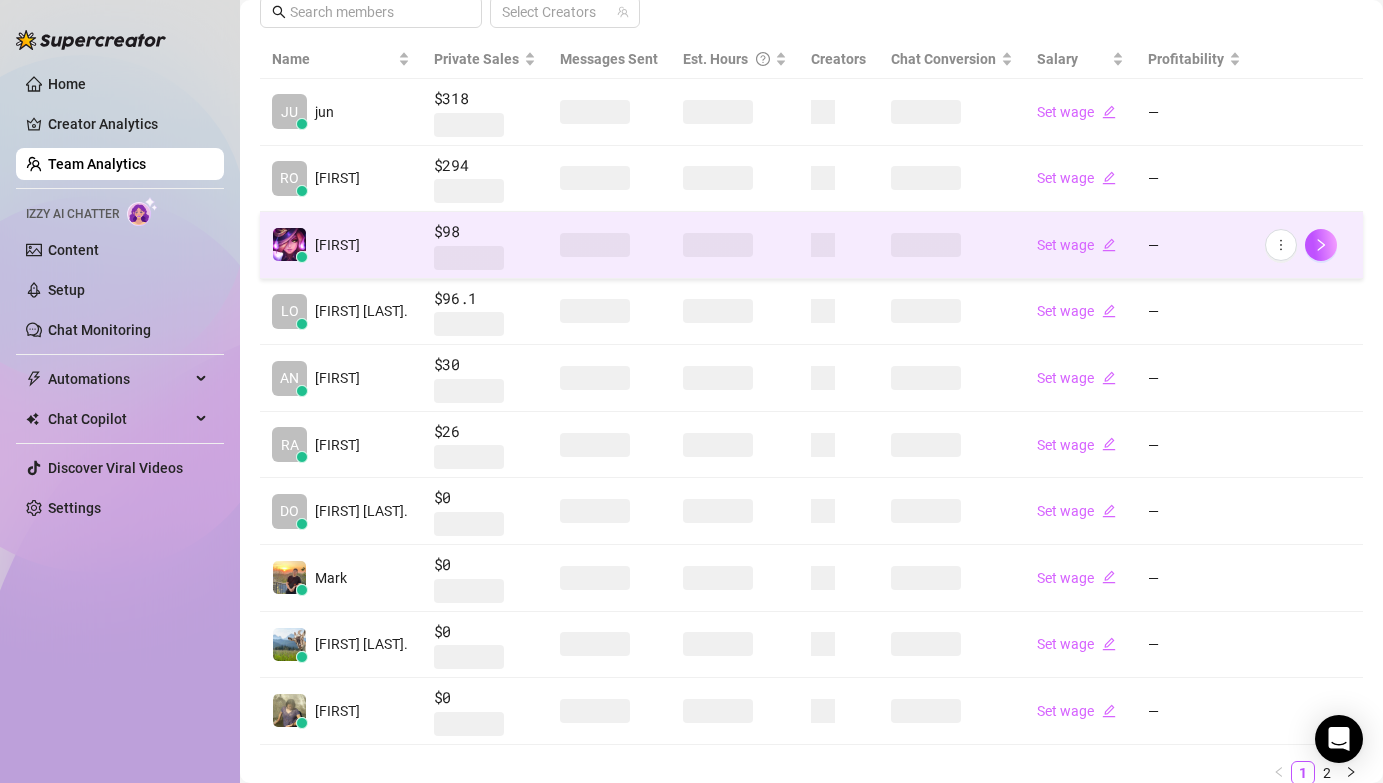 scroll, scrollTop: 474, scrollLeft: 0, axis: vertical 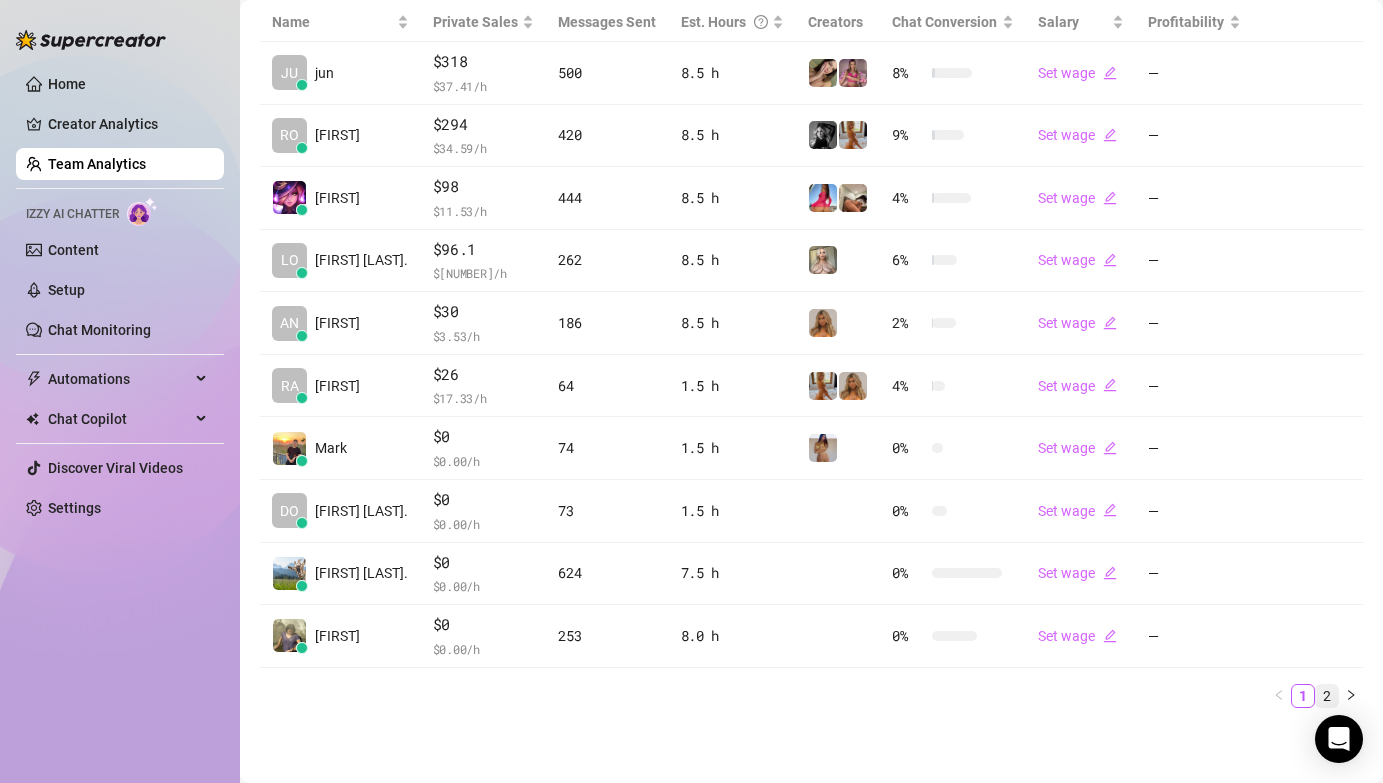 click on "2" at bounding box center (1327, 696) 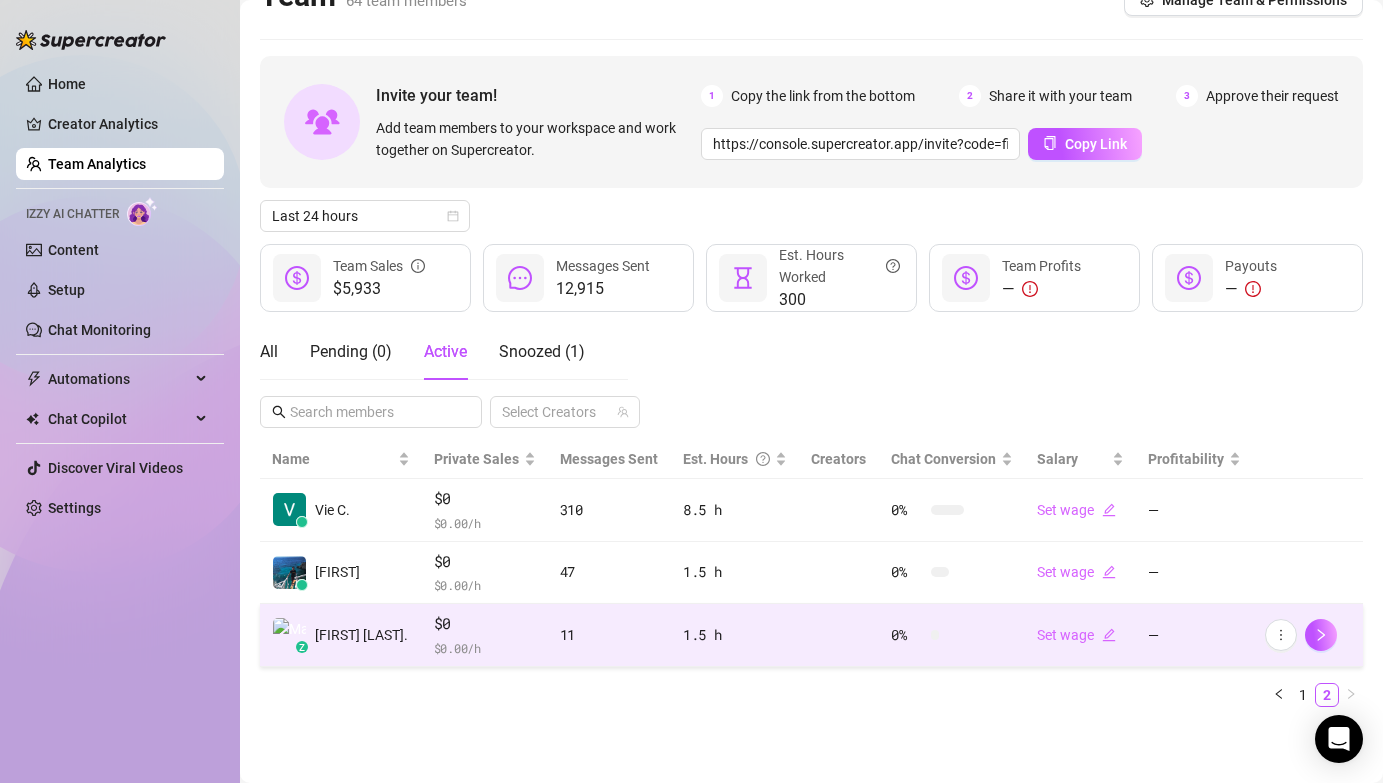 scroll, scrollTop: 36, scrollLeft: 0, axis: vertical 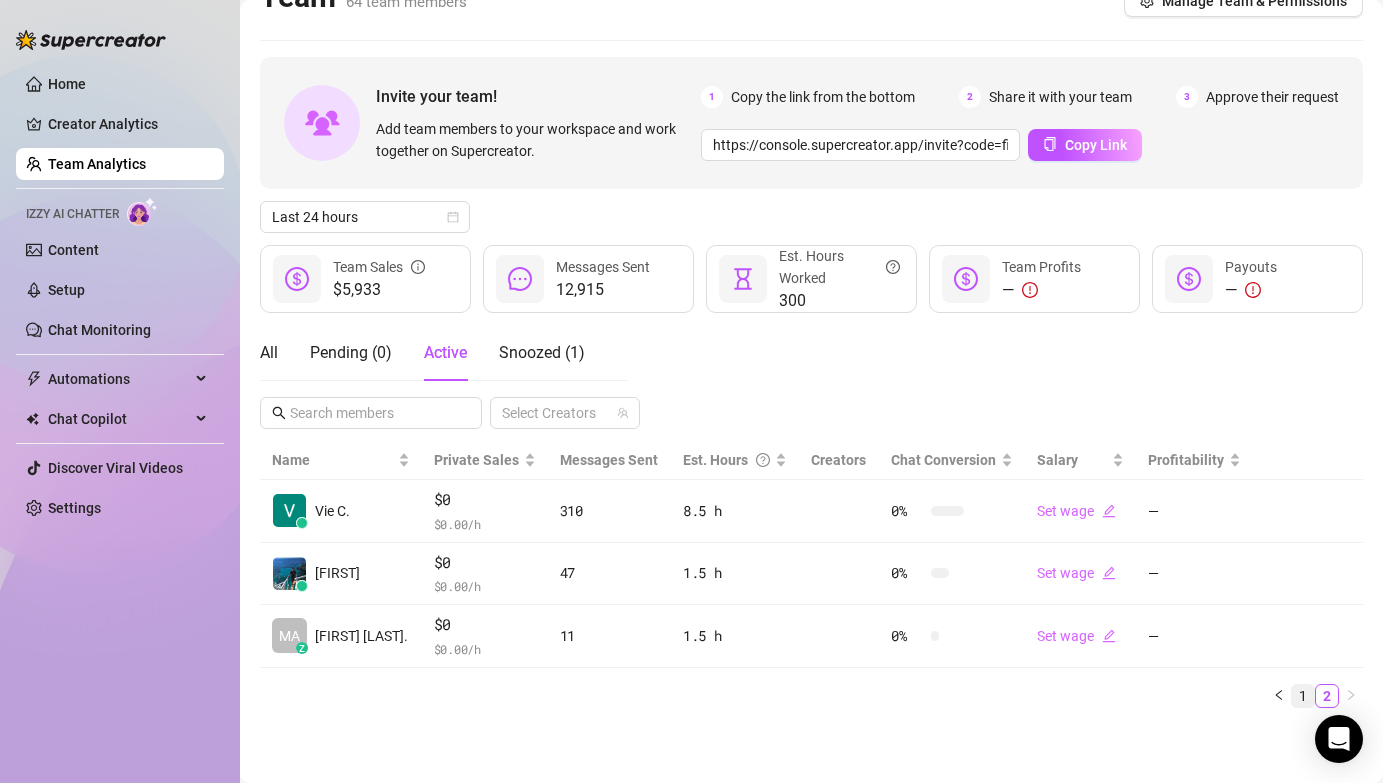 click on "1" at bounding box center (1303, 696) 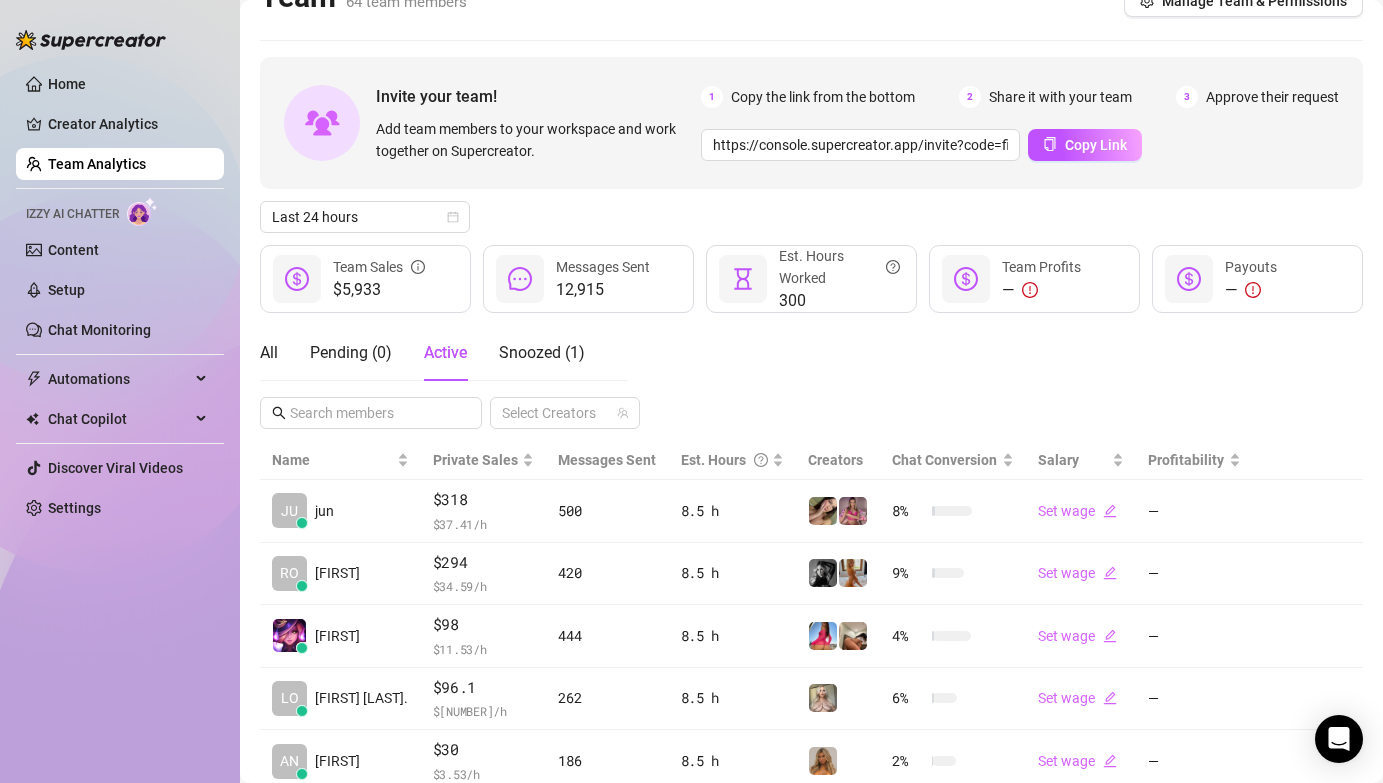 drag, startPoint x: 830, startPoint y: 364, endPoint x: 82, endPoint y: 400, distance: 748.8658 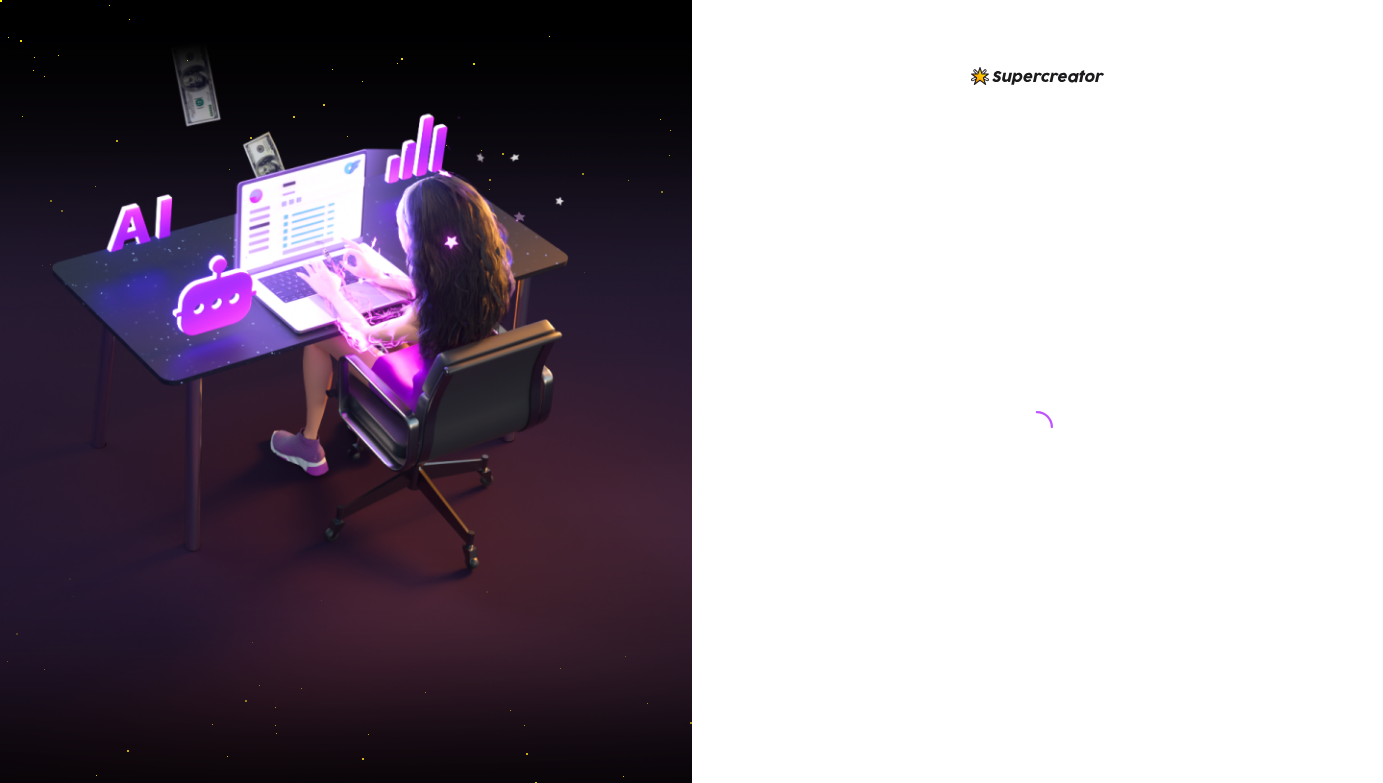scroll, scrollTop: 0, scrollLeft: 0, axis: both 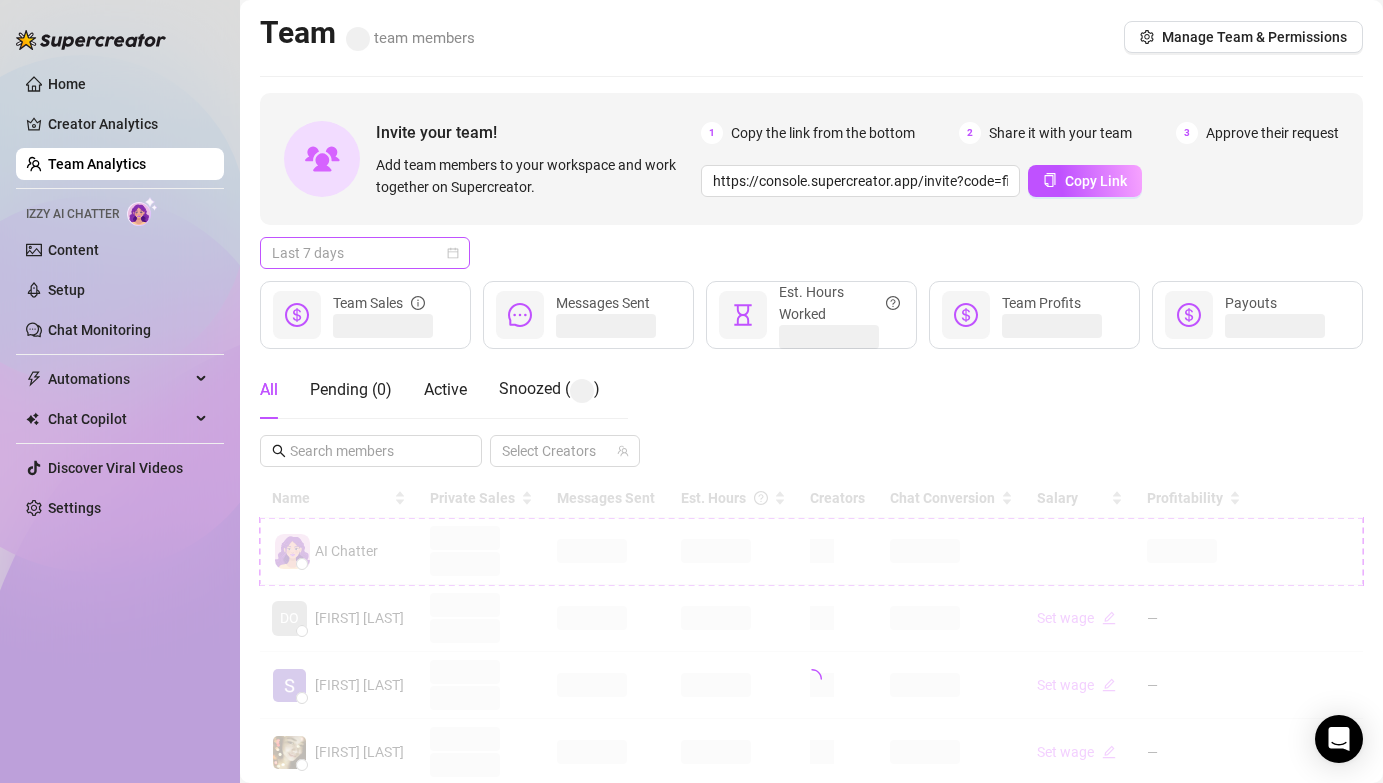 click on "Last 7 days" at bounding box center (365, 253) 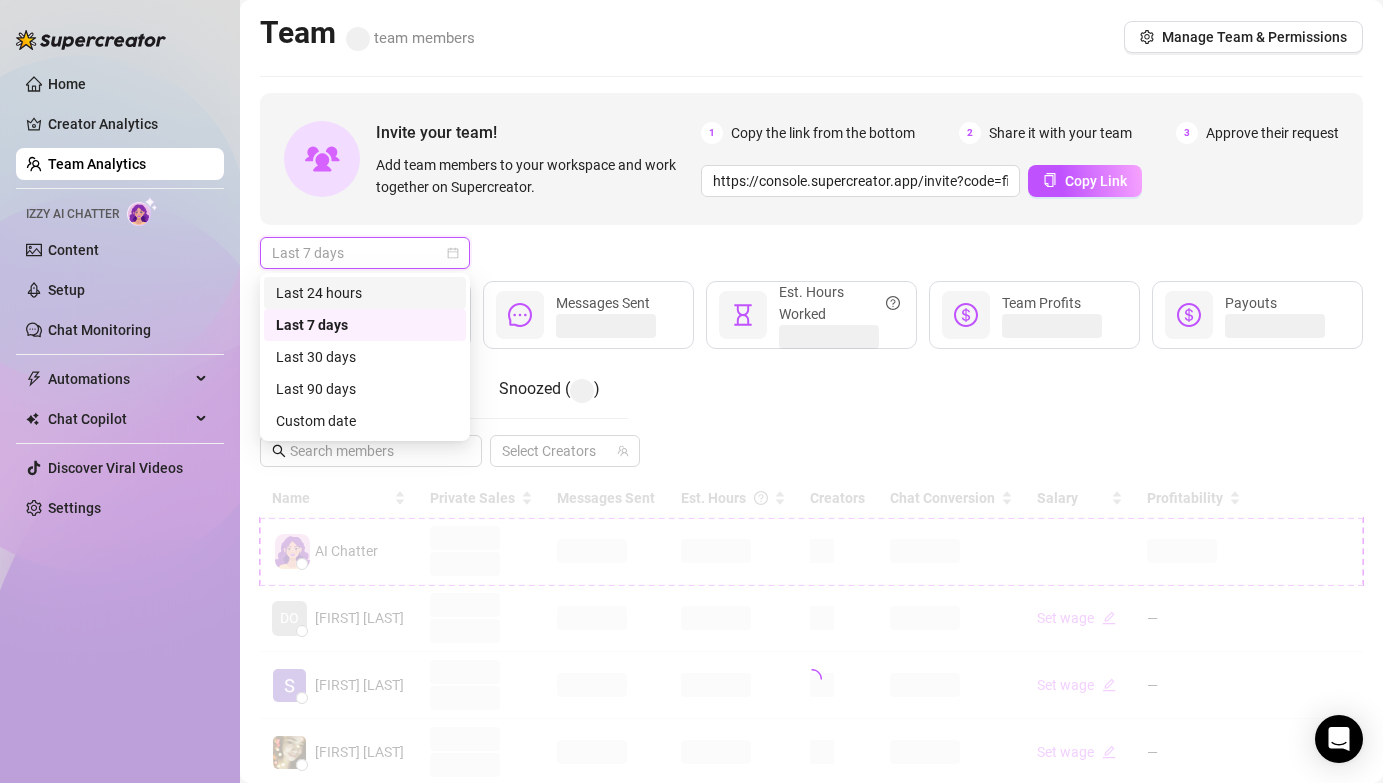 click on "Last 24 hours" at bounding box center [365, 293] 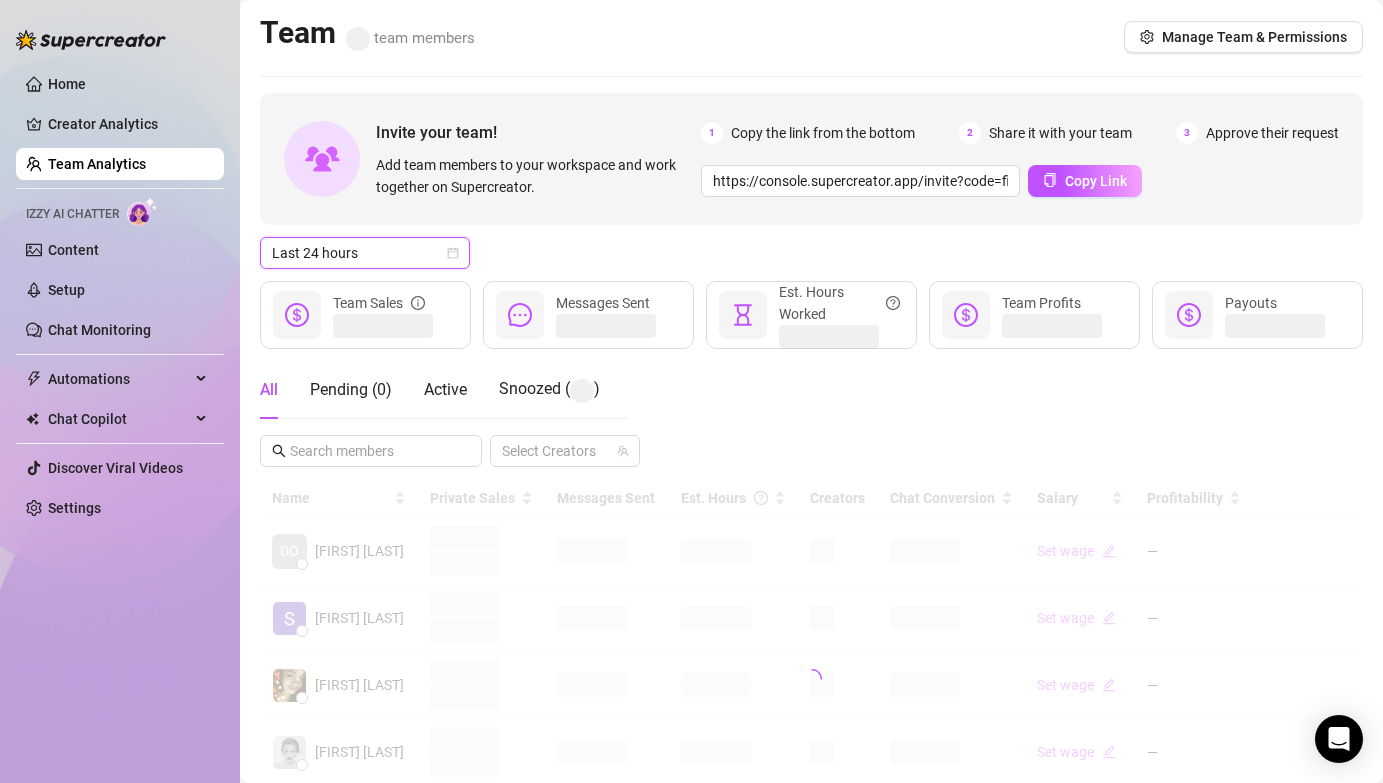 click on "Last 24 hours Last 24 hours" at bounding box center [811, 253] 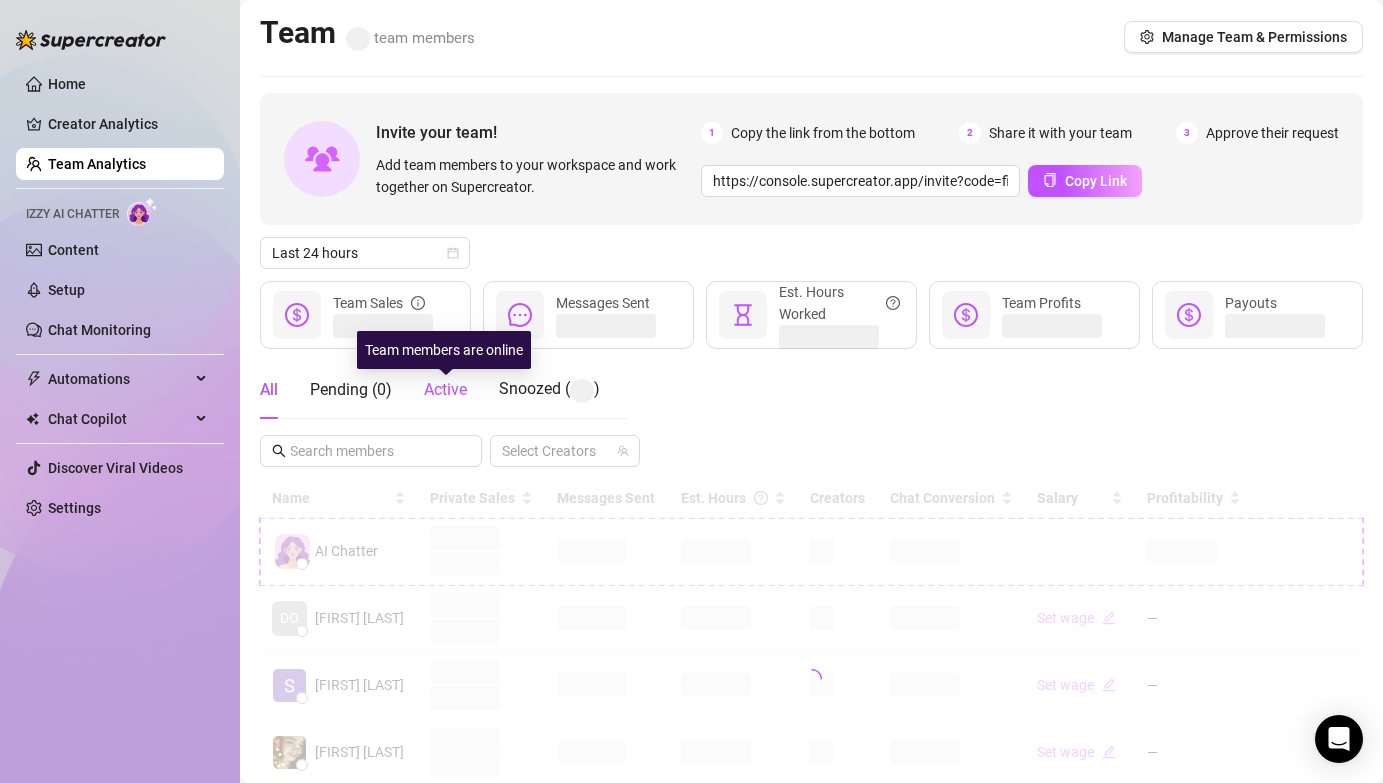click on "Active" at bounding box center (445, 389) 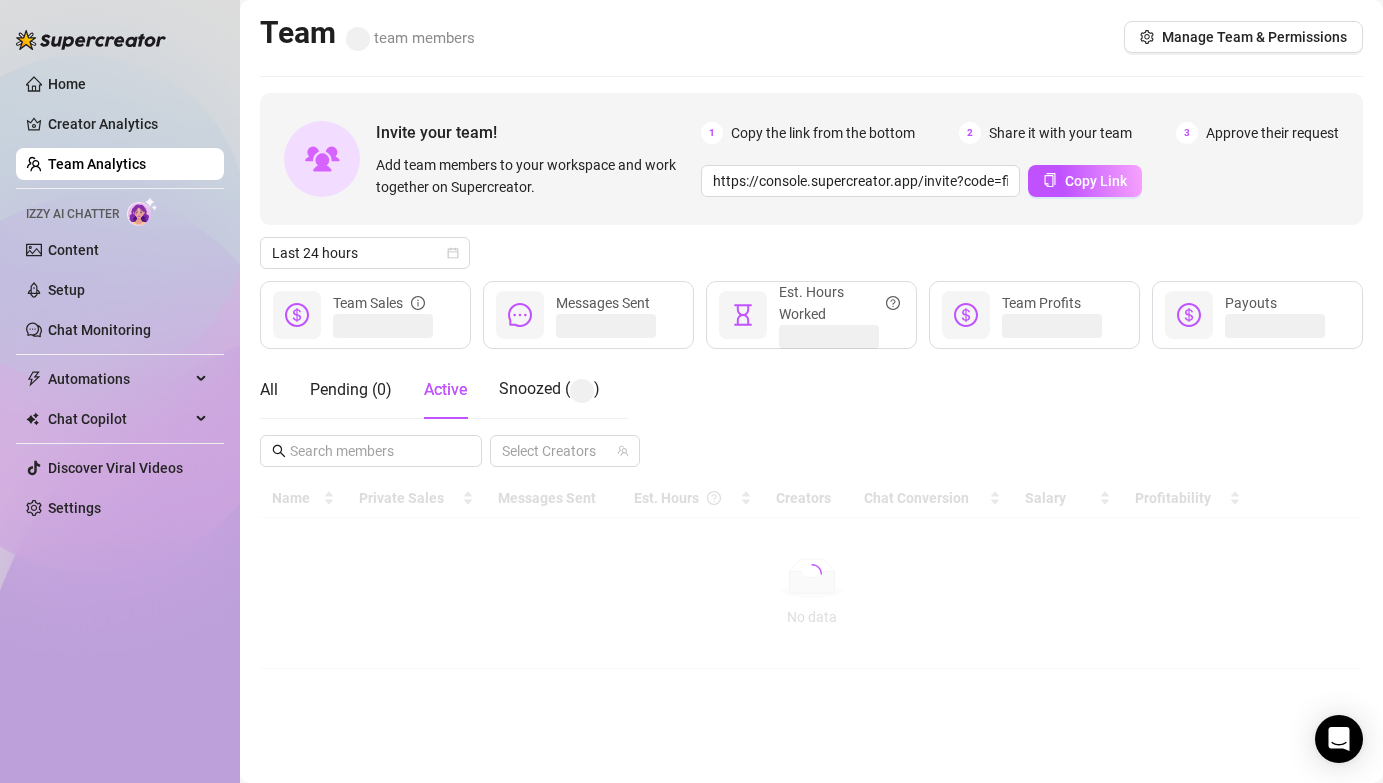 click on "Last 24 hours" at bounding box center [811, 253] 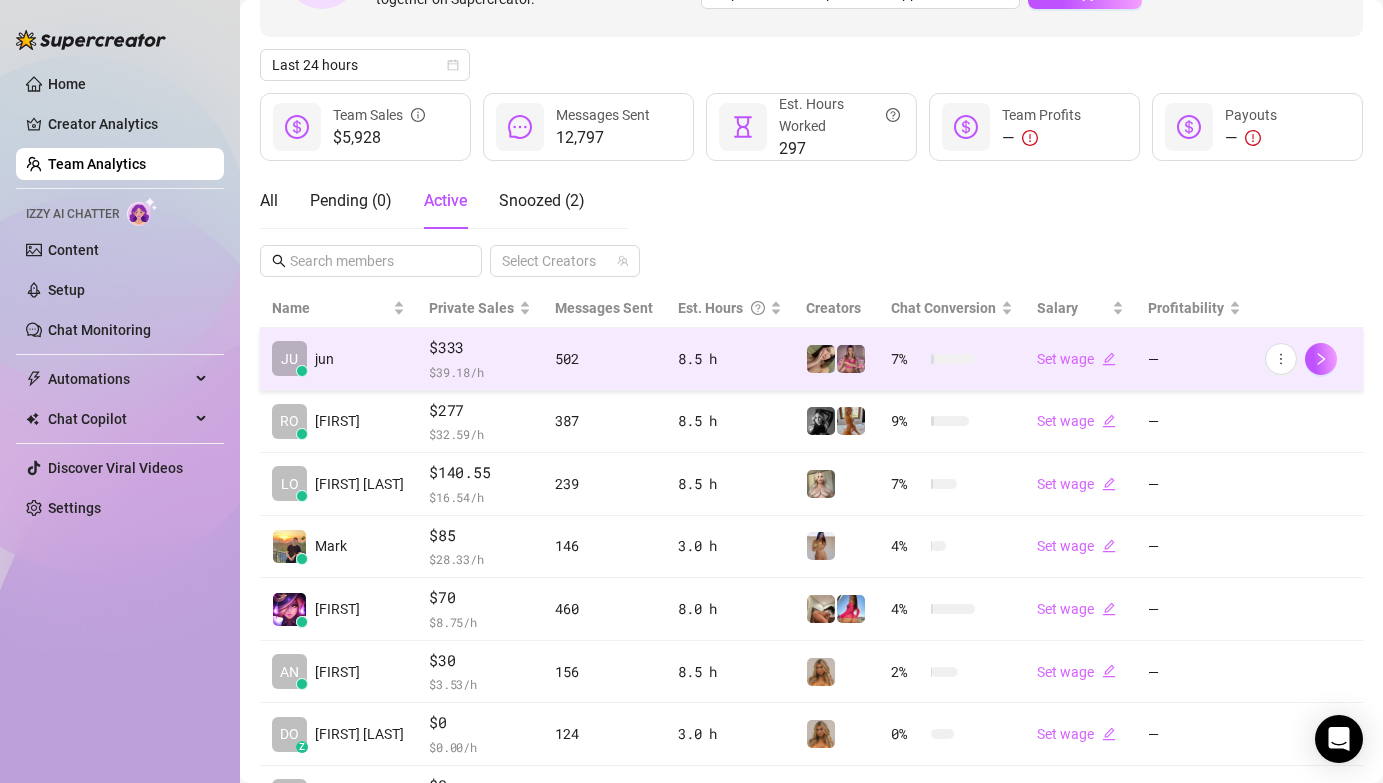 scroll, scrollTop: 474, scrollLeft: 0, axis: vertical 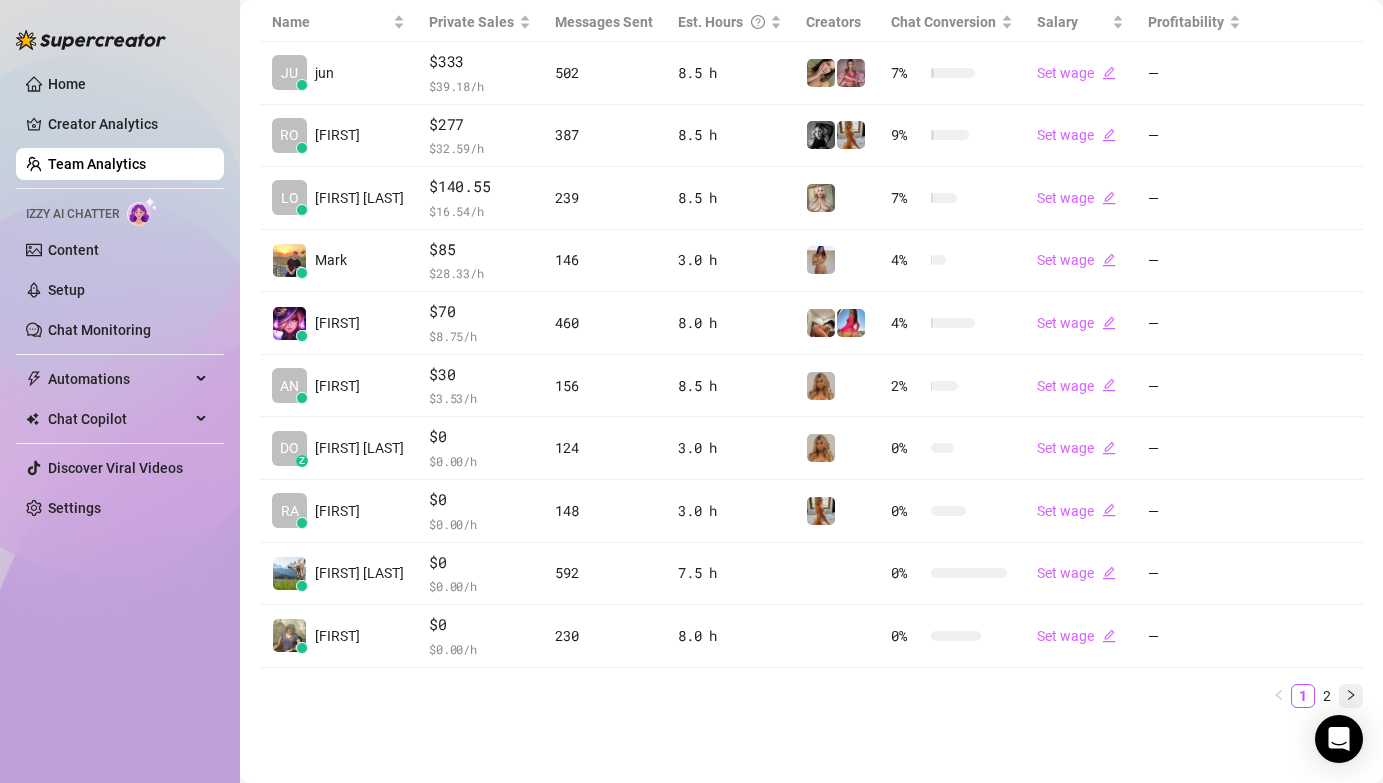 drag, startPoint x: 1304, startPoint y: 703, endPoint x: 1083, endPoint y: 653, distance: 226.58553 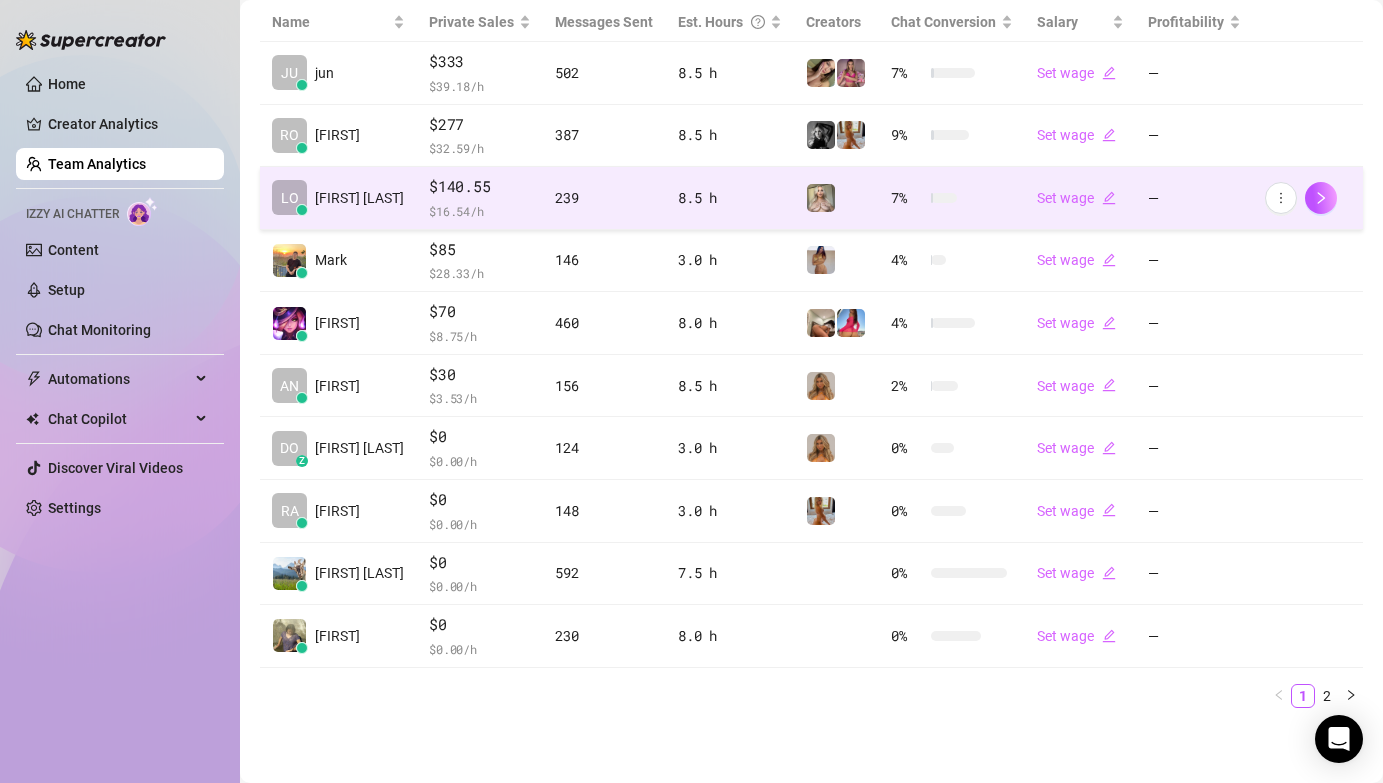 click on "2" at bounding box center (1327, 696) 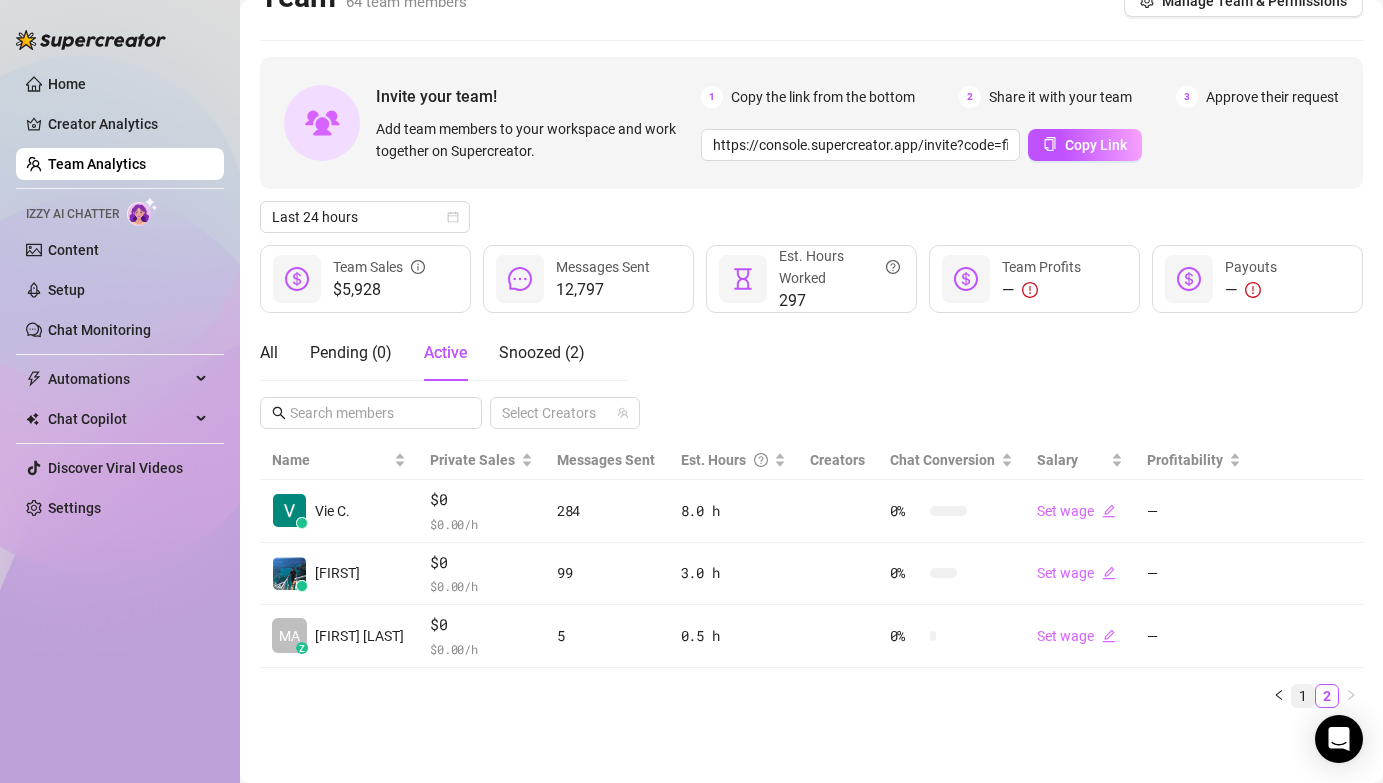 click on "1" at bounding box center [1303, 696] 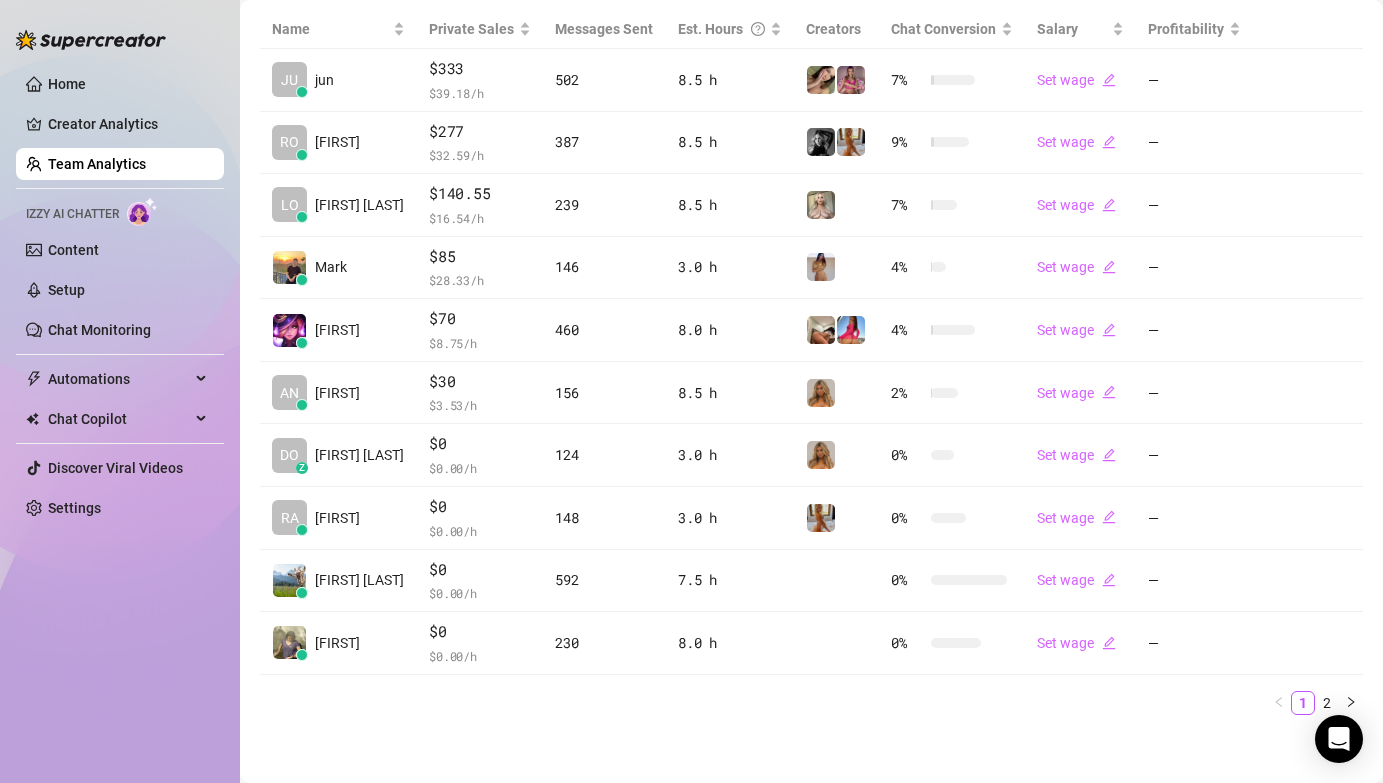 scroll, scrollTop: 468, scrollLeft: 0, axis: vertical 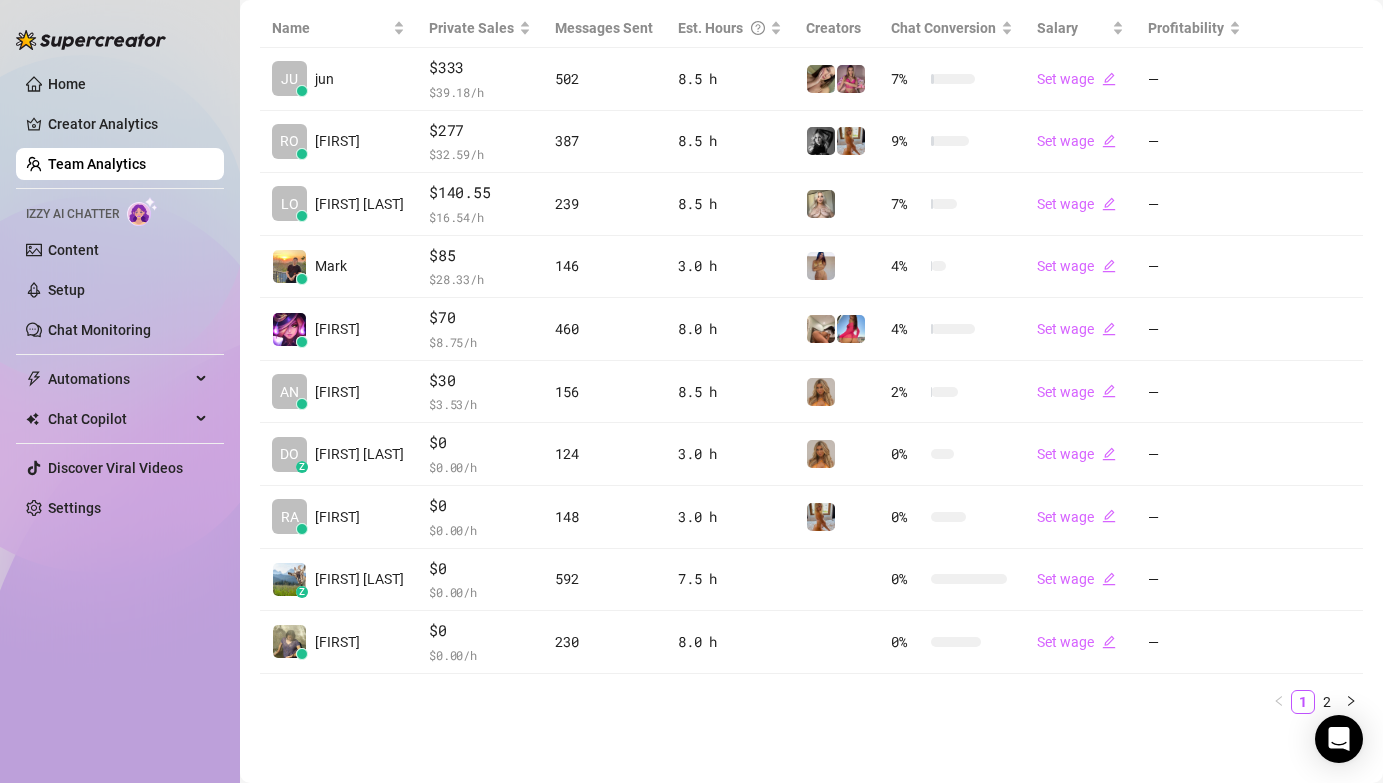 click on "Name Private Sales Messages Sent Est. Hours  Creators Chat Conversion Salary Profitability JU jun $333 $ 39.18 /h 502 8.5 h 7 % Set wage — RO Rosemary $277 $ 32.59 /h 387 8.5 h 9 % Set wage — LO Love F. $140.55 $ 16.54 /h 239 8.5 h 7 % Set wage — Mark $85 $ 28.33 /h 146 3.0 h 4 % Set wage — Billie $70 $ 8.75 /h 460 8.0 h 4 % Set wage — AN Annalyn $30 $ 3.53 /h 156 8.5 h 2 % Set wage — DO z donna m. $0 $ 0.00 /h 124 3.0 h 0 % Set wage — RA Raychelle $0 $ 0.00 /h 148 3.0 h 0 % Set wage — z Anjely L. $0 $ 0.00 /h 592 7.5 h 0 % Set wage — Dem $0 $ 0.00 /h 230 8.0 h 0 % Set wage — 1 2" at bounding box center [811, 369] 